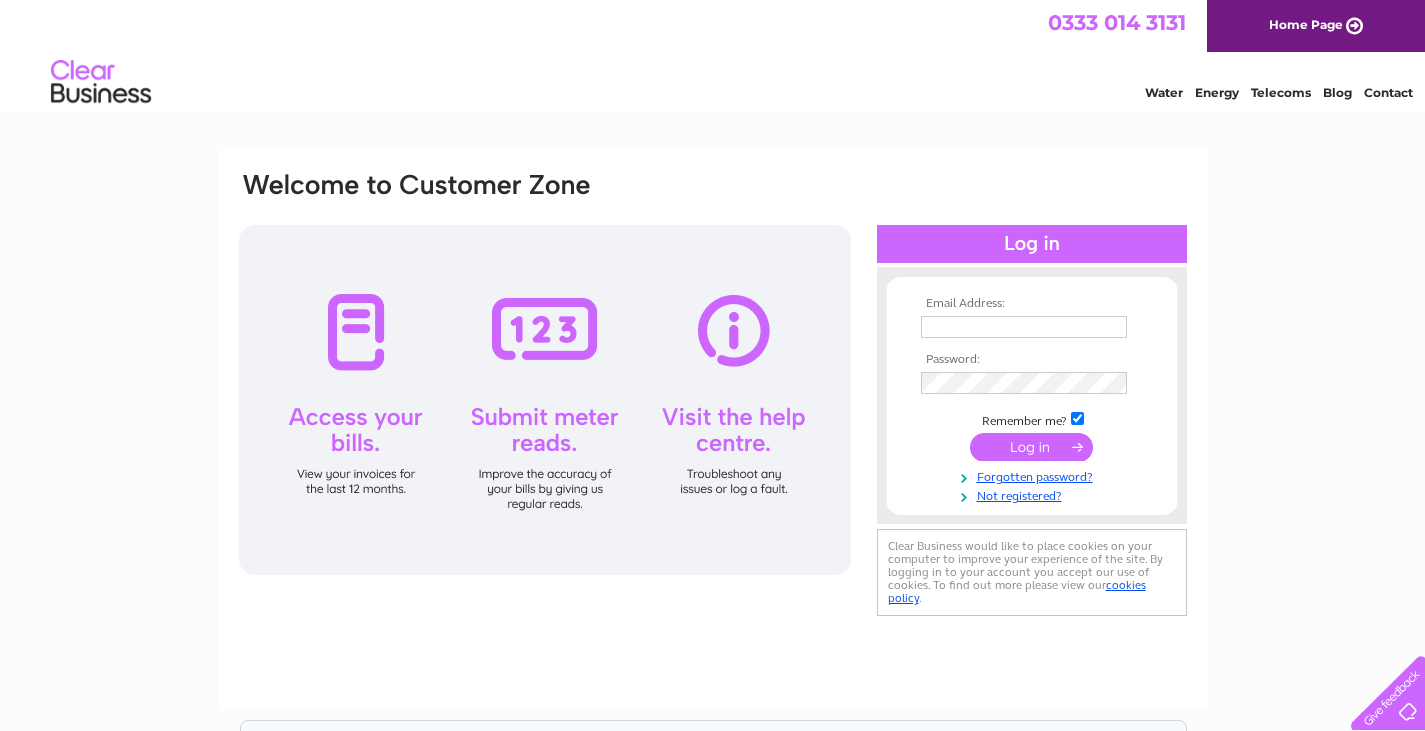 scroll, scrollTop: 0, scrollLeft: 0, axis: both 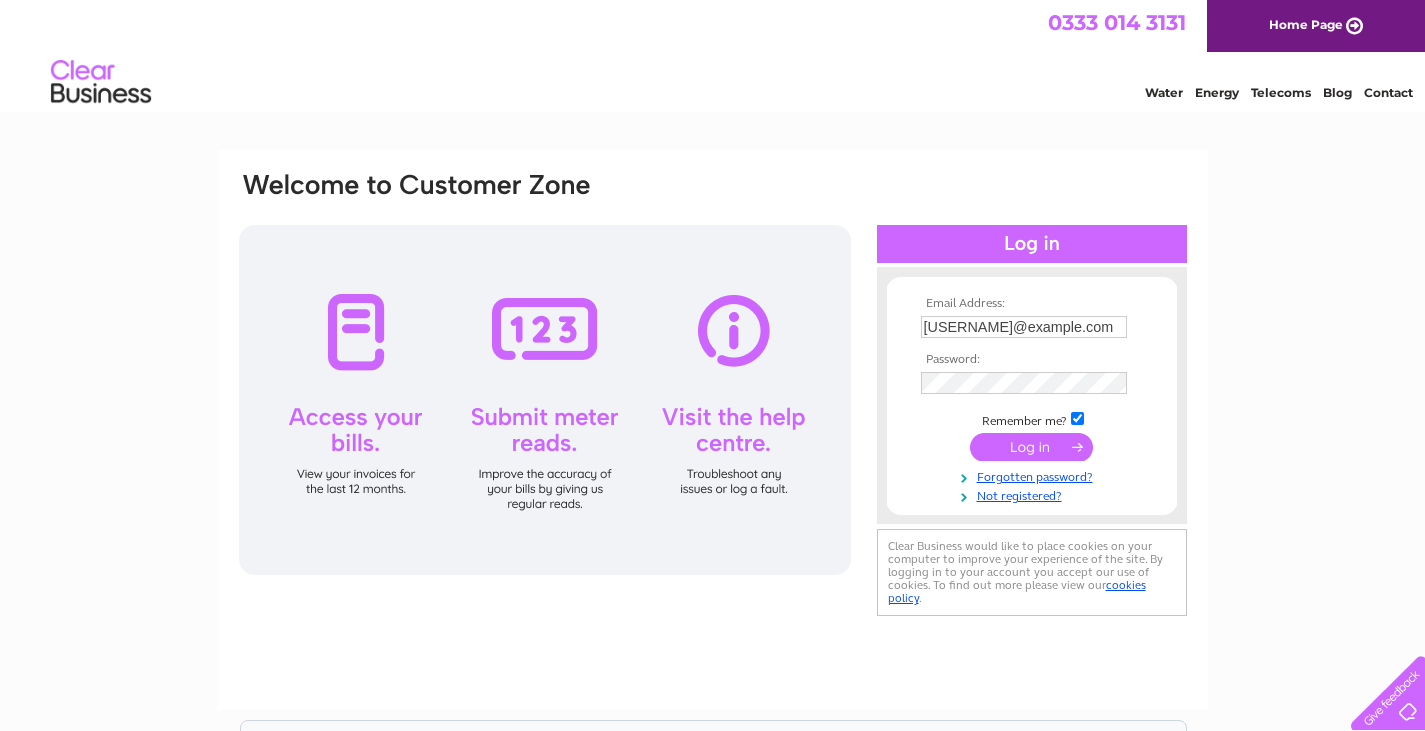 click at bounding box center (1031, 447) 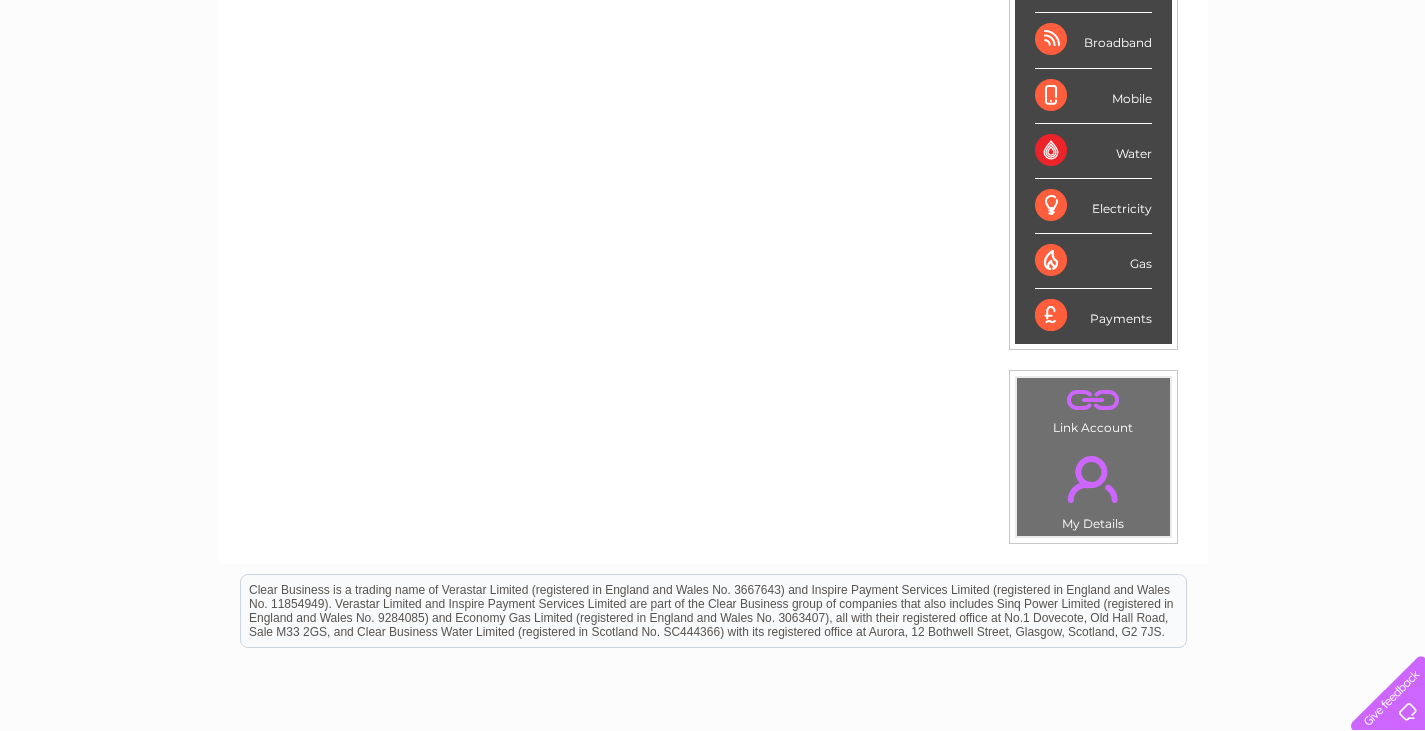scroll, scrollTop: 158, scrollLeft: 0, axis: vertical 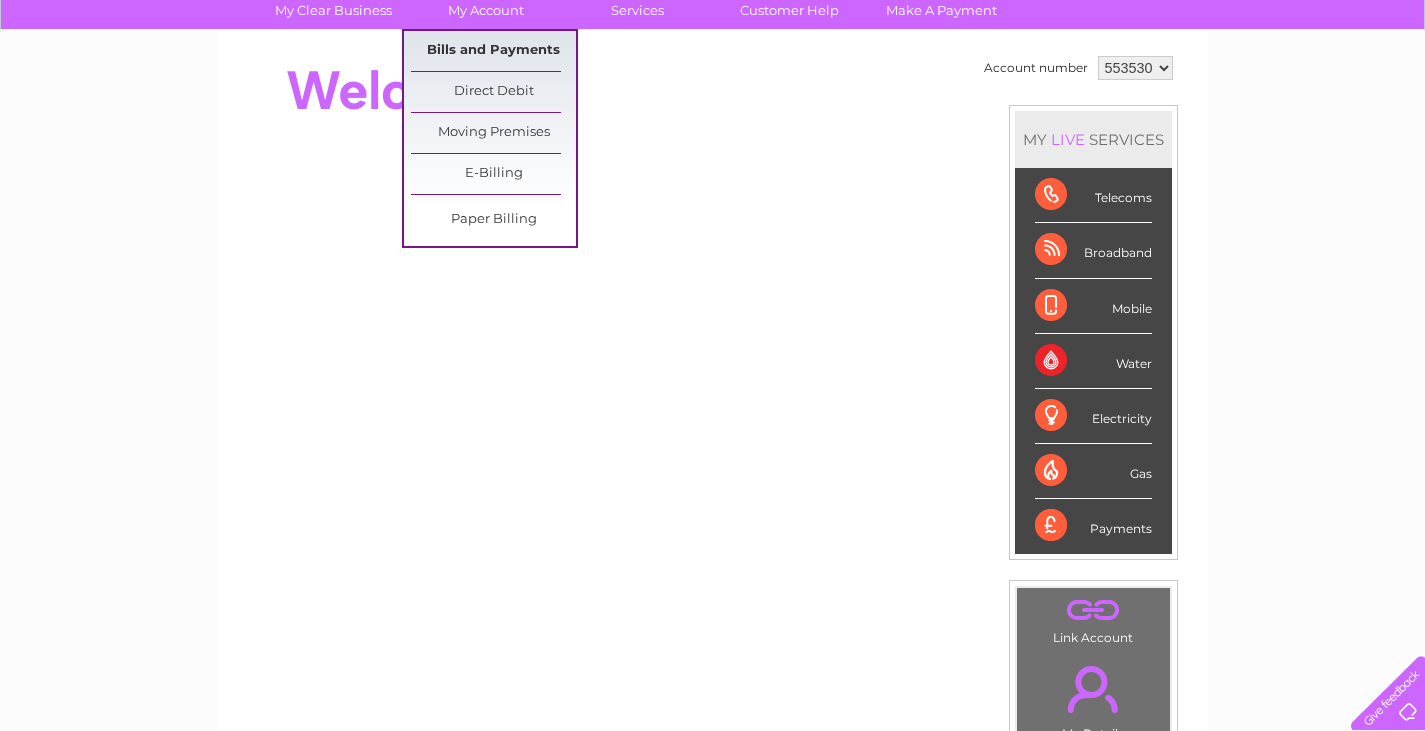 click on "Bills and Payments" at bounding box center (493, 51) 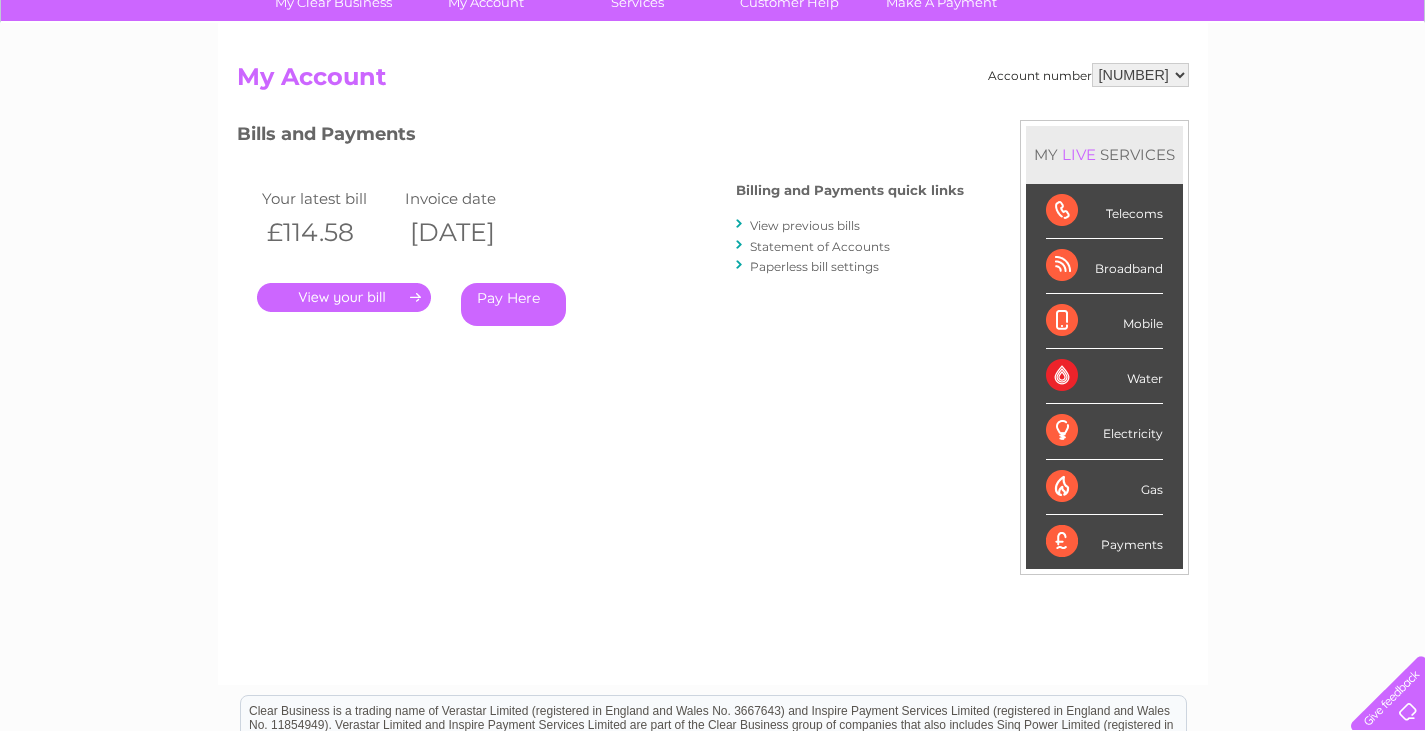 scroll, scrollTop: 0, scrollLeft: 0, axis: both 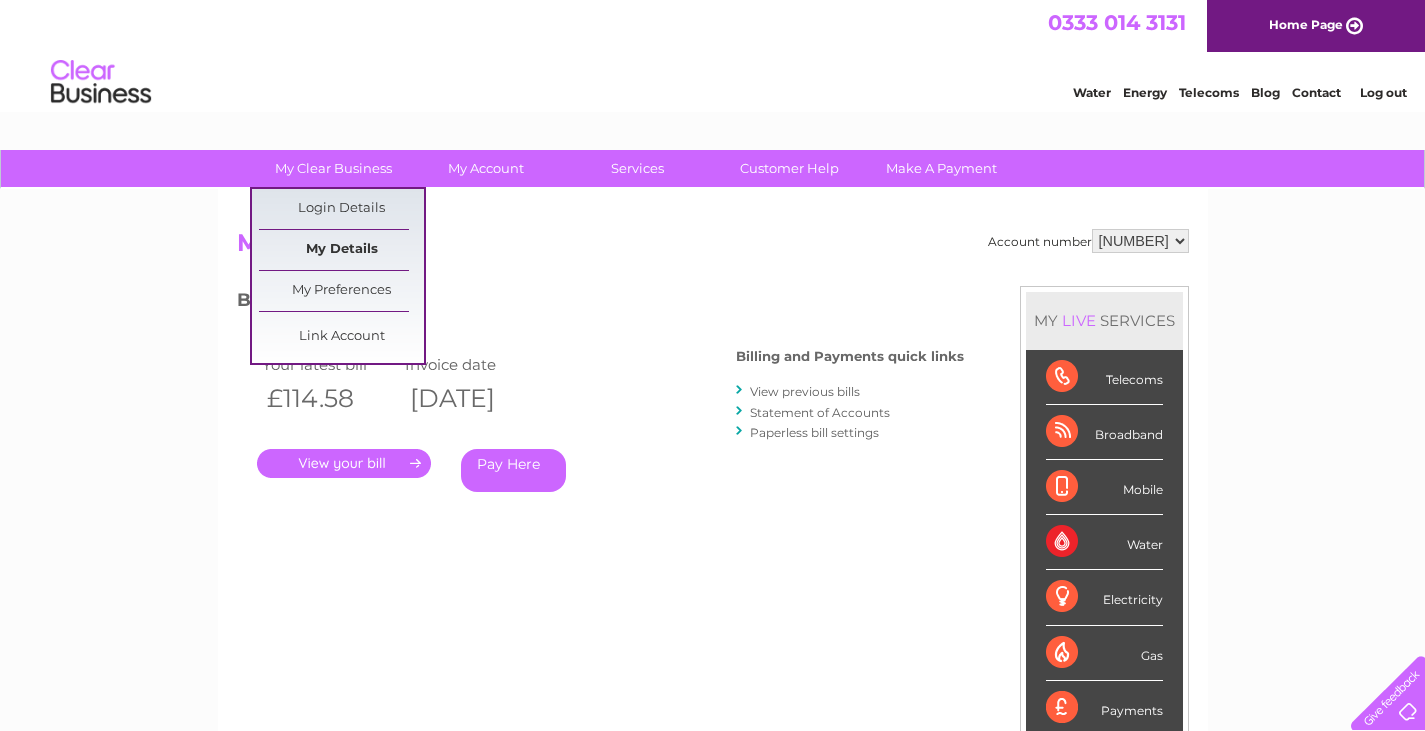 click on "My Details" at bounding box center (341, 250) 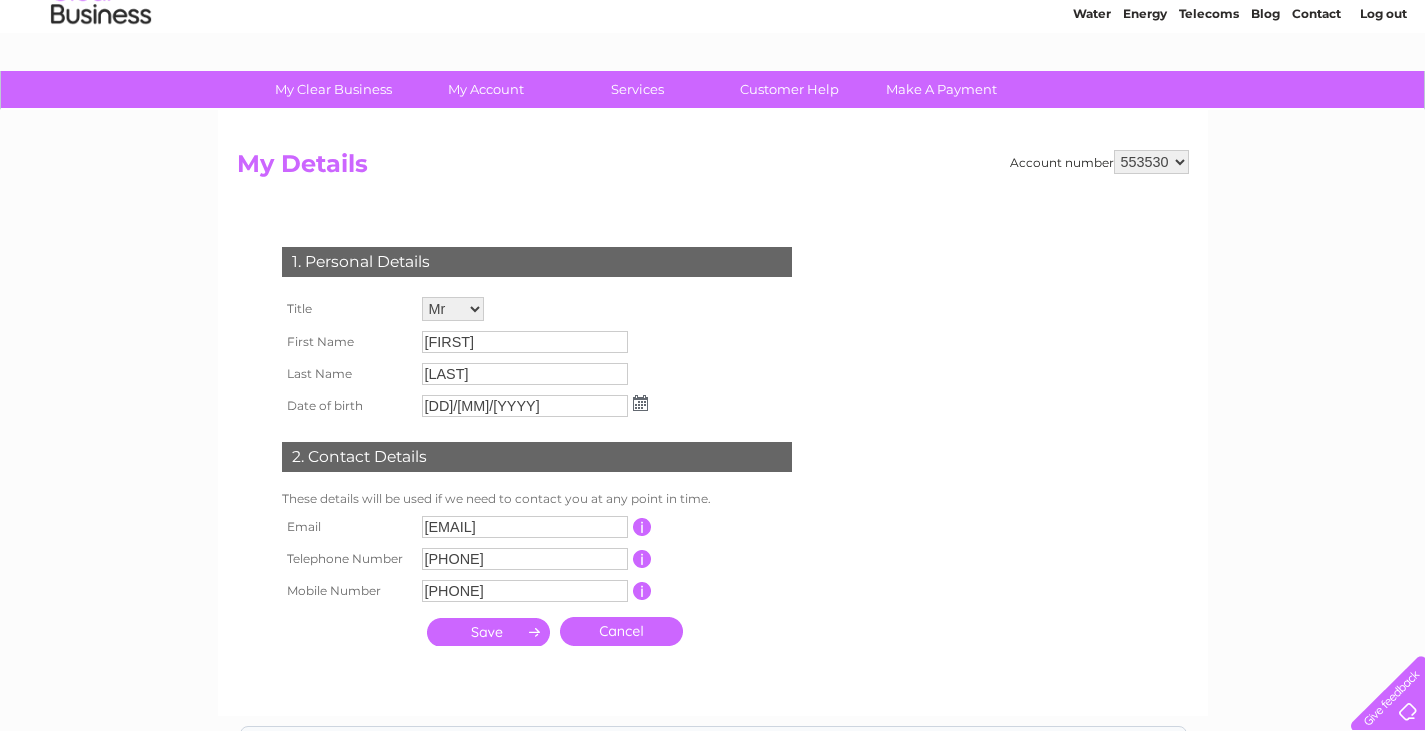 scroll, scrollTop: 200, scrollLeft: 0, axis: vertical 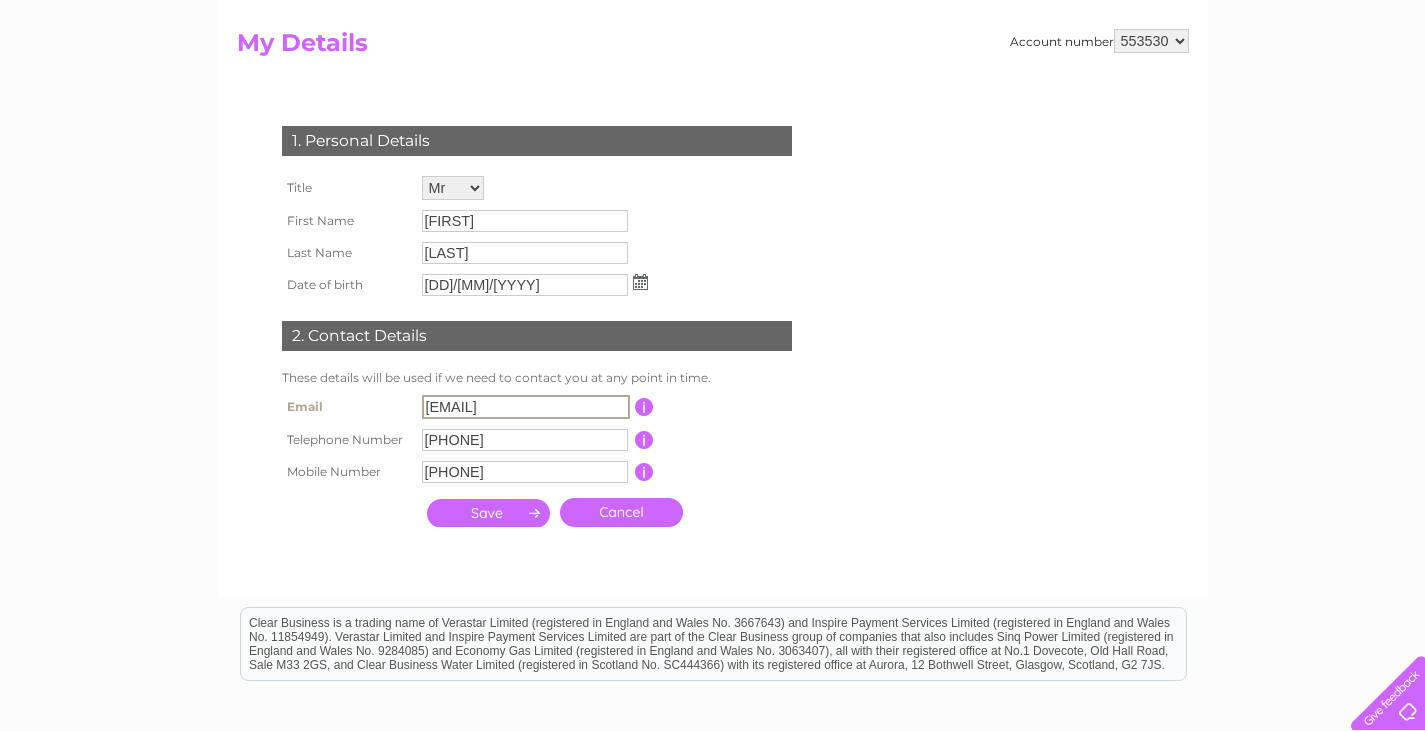 drag, startPoint x: 561, startPoint y: 415, endPoint x: 354, endPoint y: 415, distance: 207 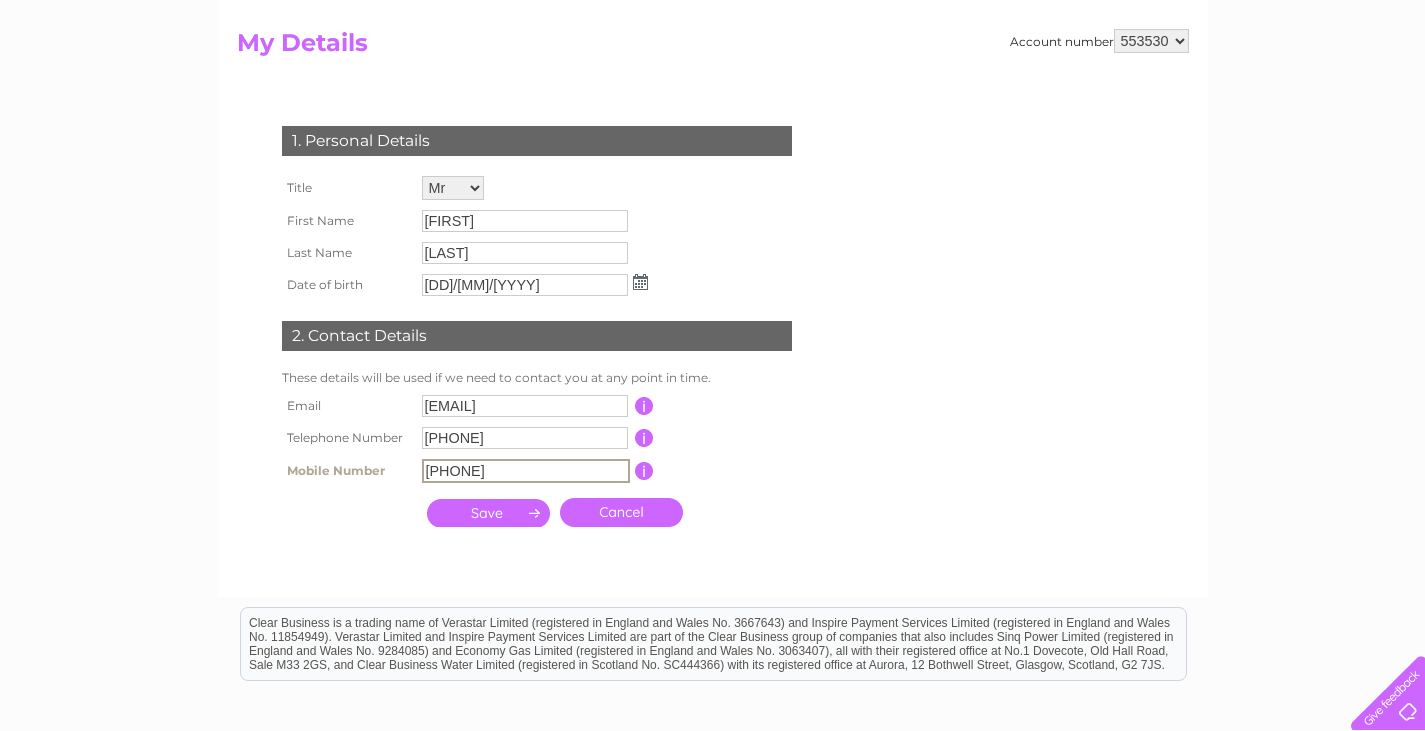 click on "07791594146" at bounding box center (526, 471) 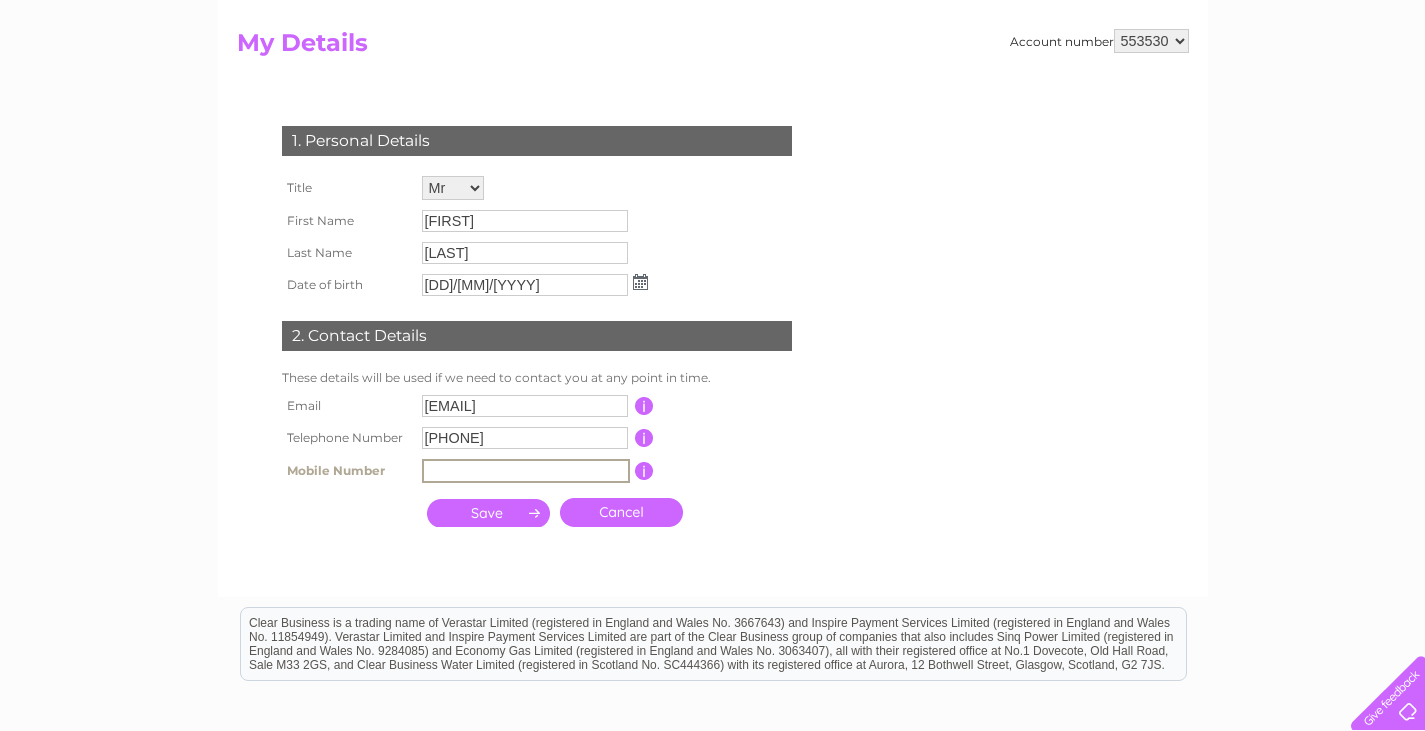 type 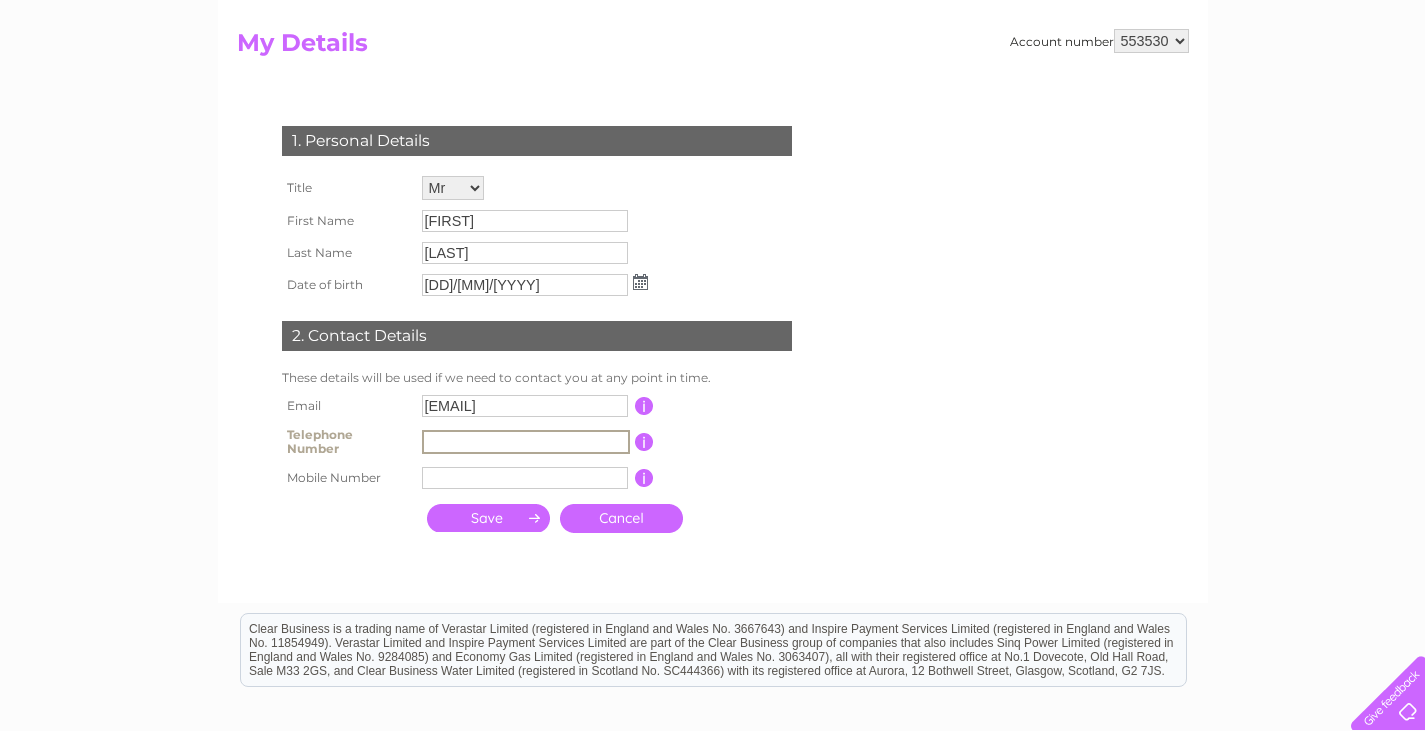 type 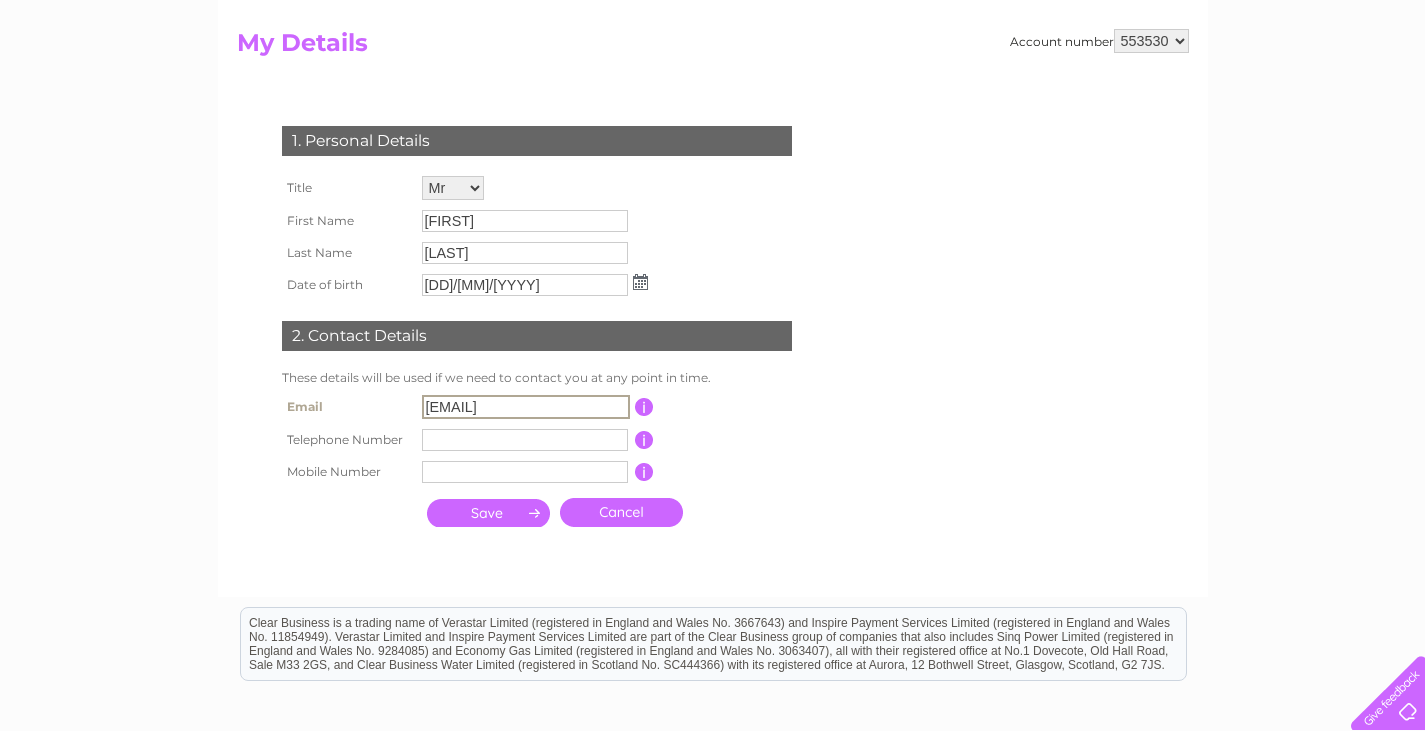 drag, startPoint x: 585, startPoint y: 402, endPoint x: 259, endPoint y: 370, distance: 327.56677 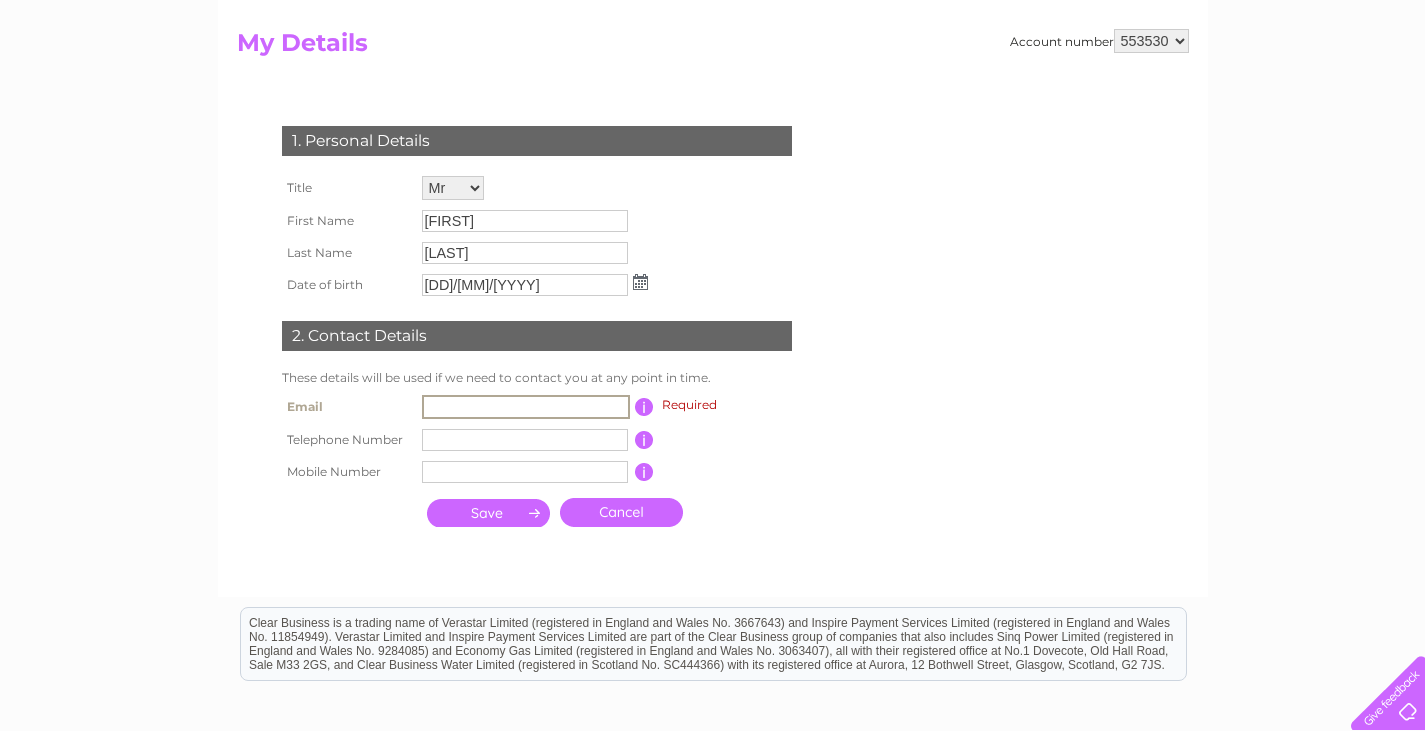 type 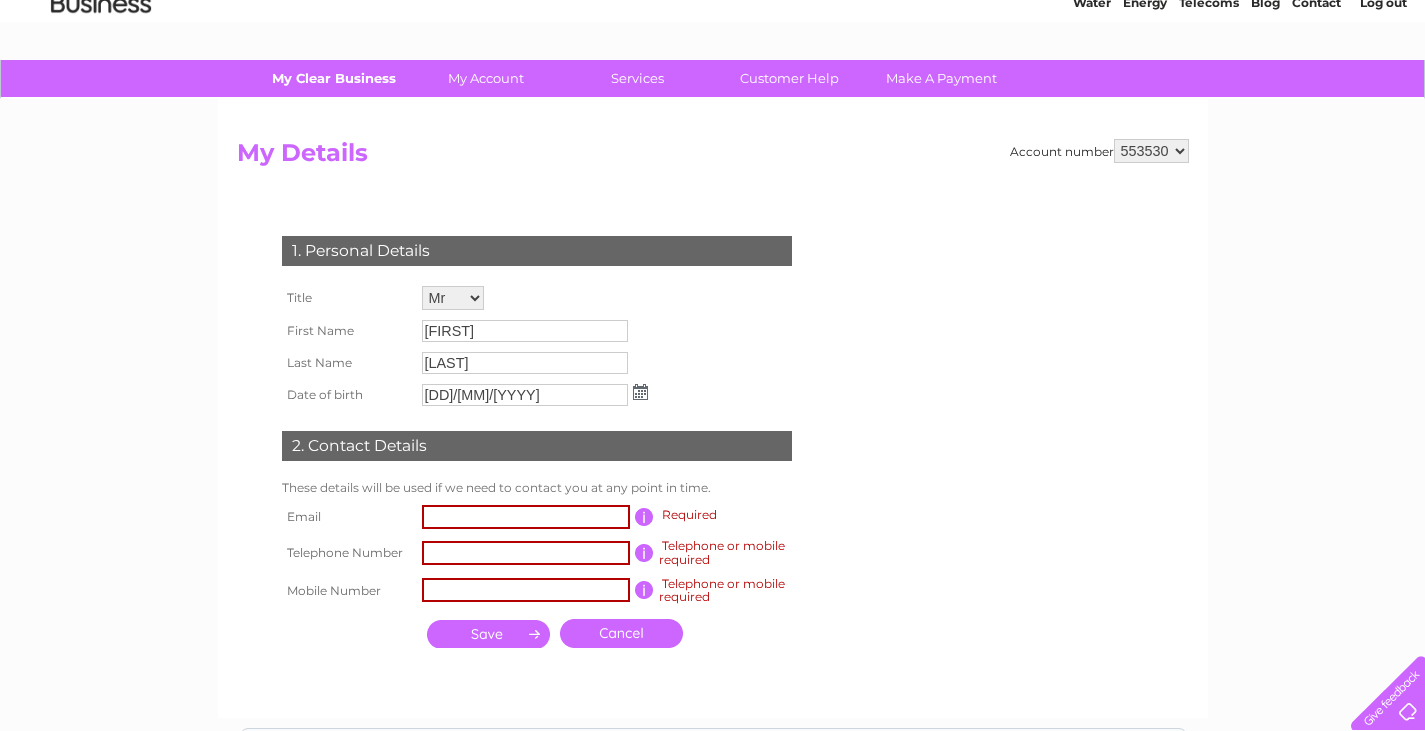 scroll, scrollTop: 0, scrollLeft: 0, axis: both 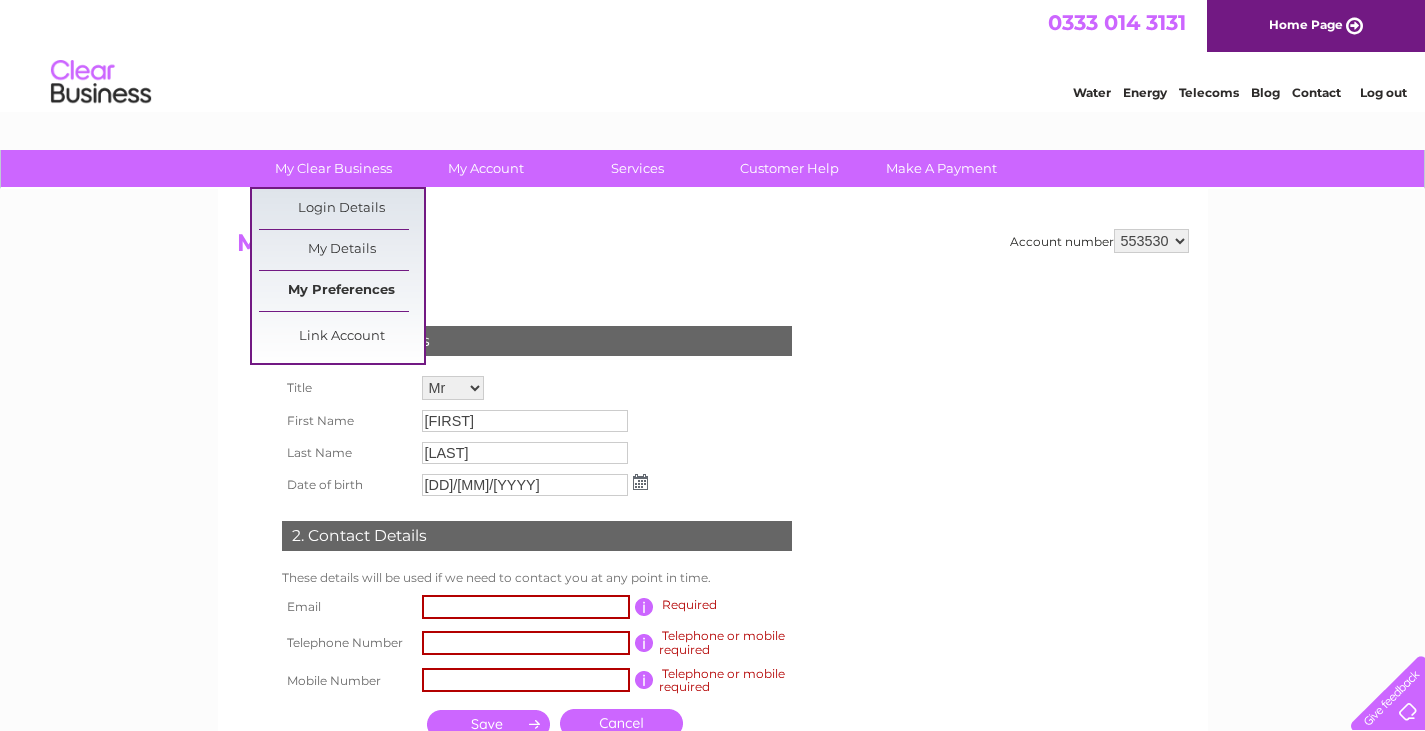 click on "My Preferences" at bounding box center [341, 291] 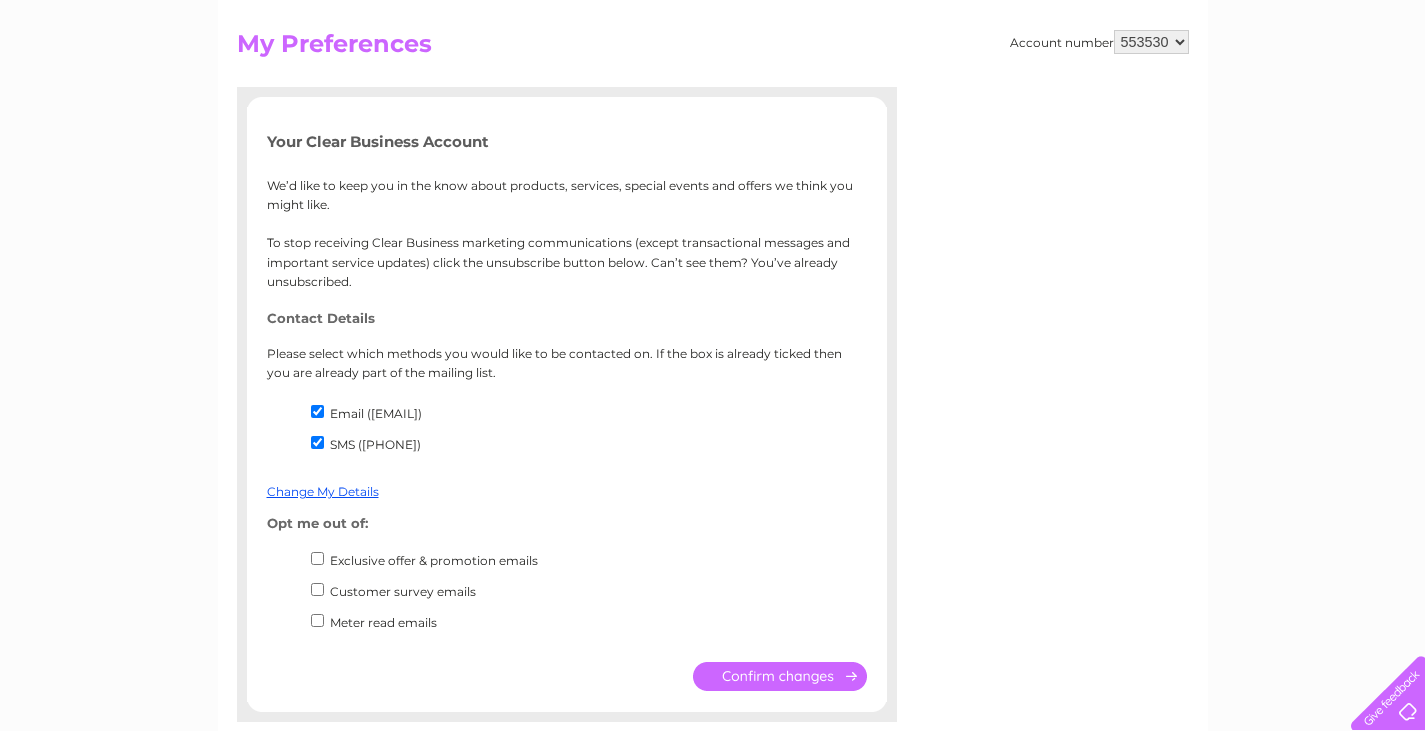 scroll, scrollTop: 200, scrollLeft: 0, axis: vertical 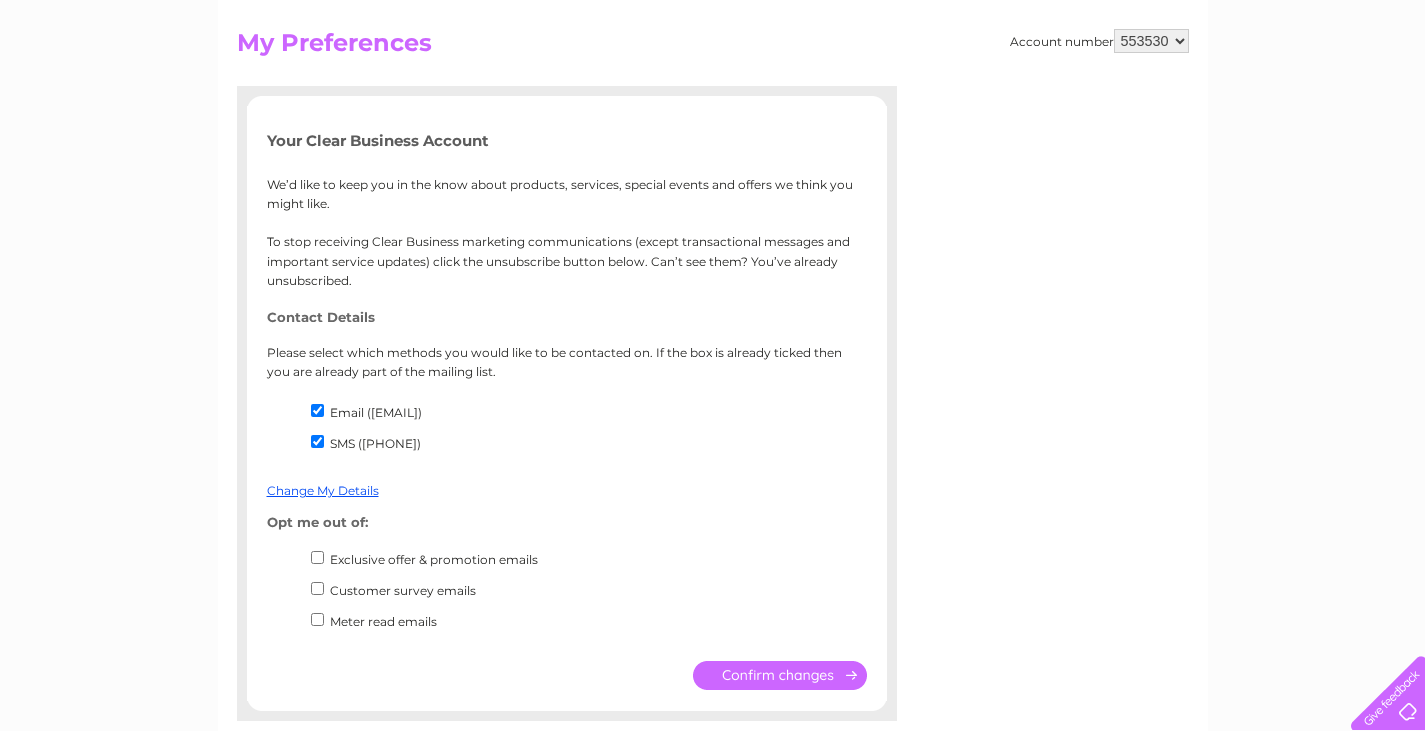 click on "Email ([EMAIL])" at bounding box center (317, 410) 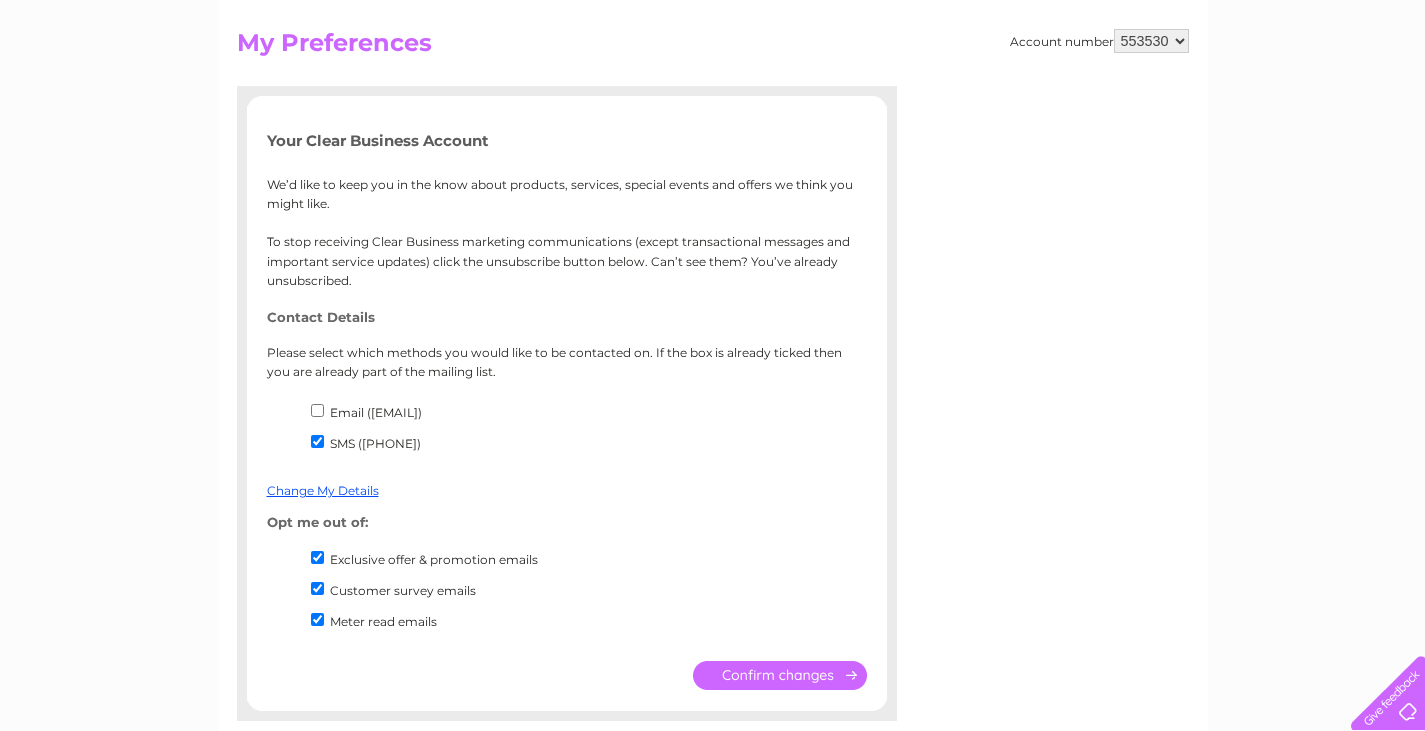 click on "SMS ([PHONE])" at bounding box center [317, 441] 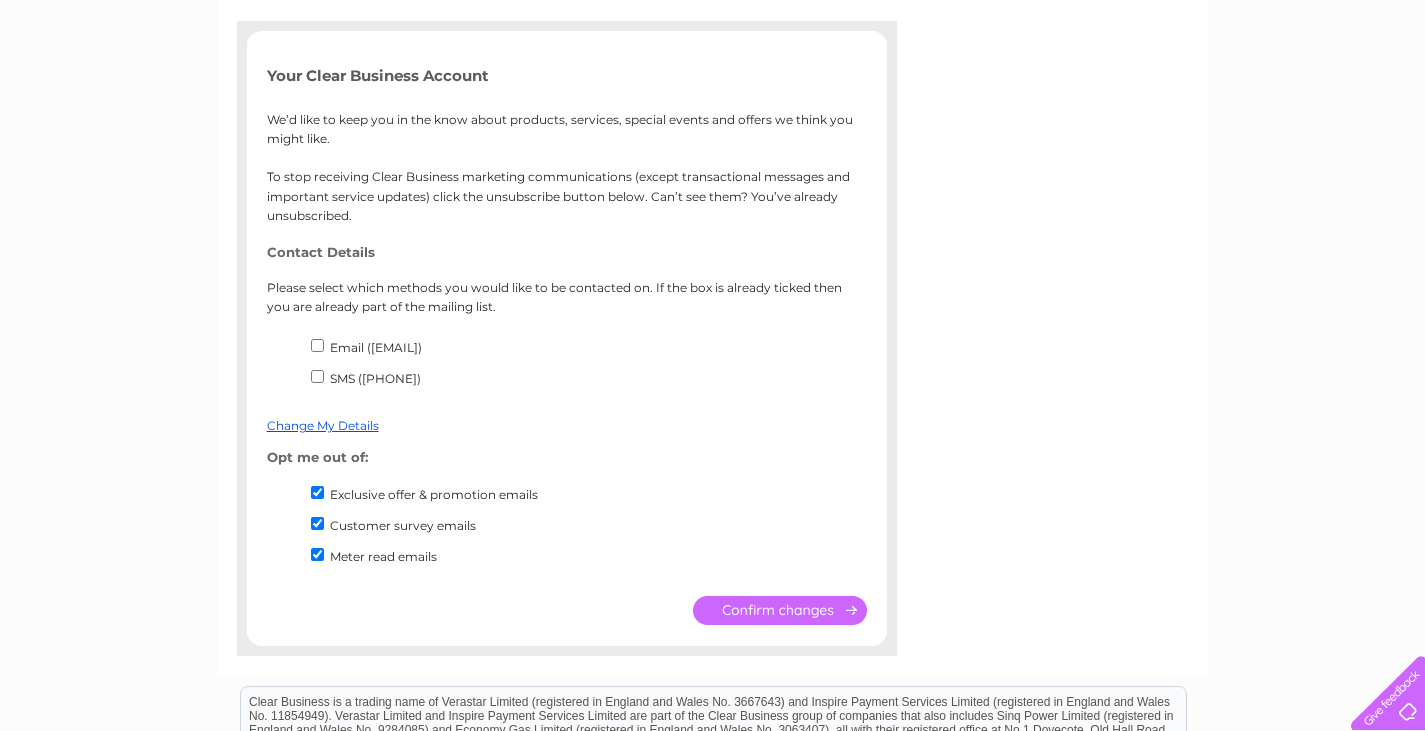 scroll, scrollTop: 300, scrollLeft: 0, axis: vertical 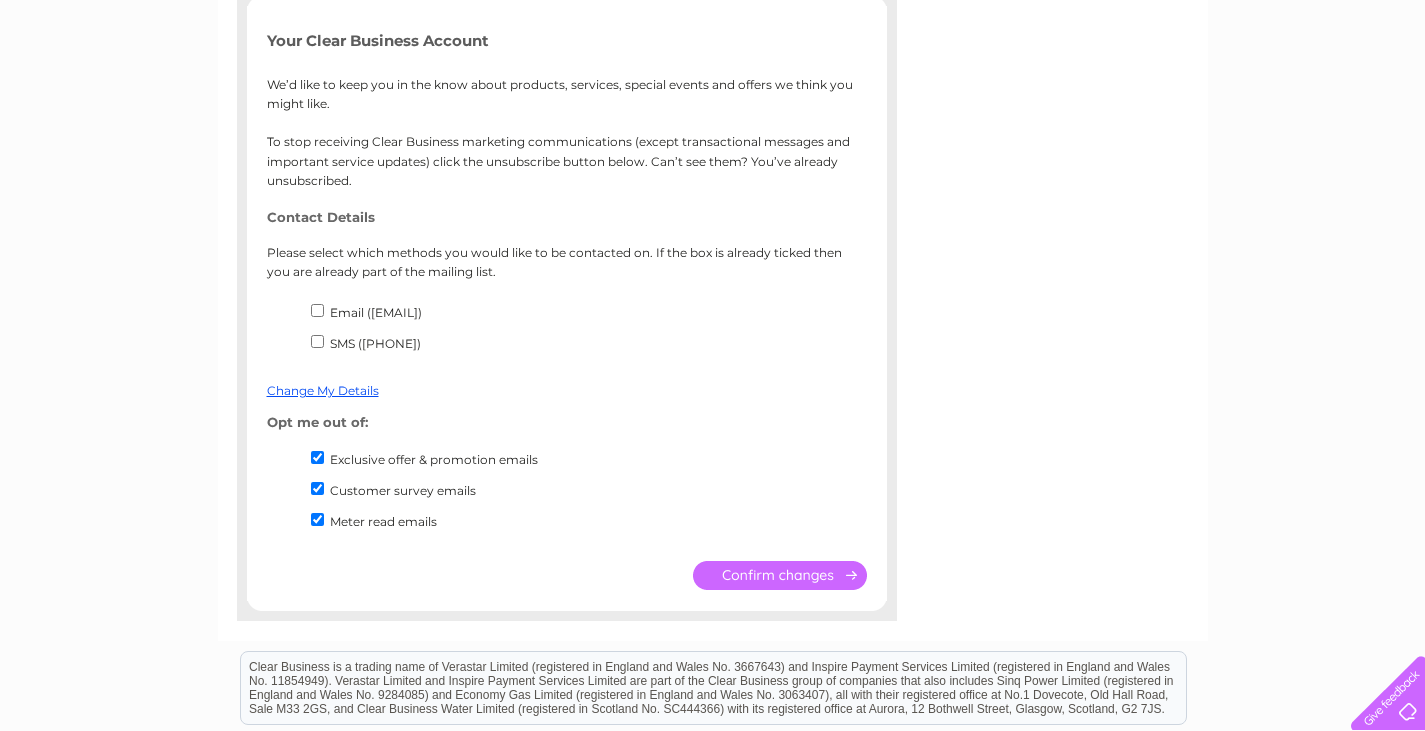 click on "Exclusive offer & promotion emails" at bounding box center [317, 457] 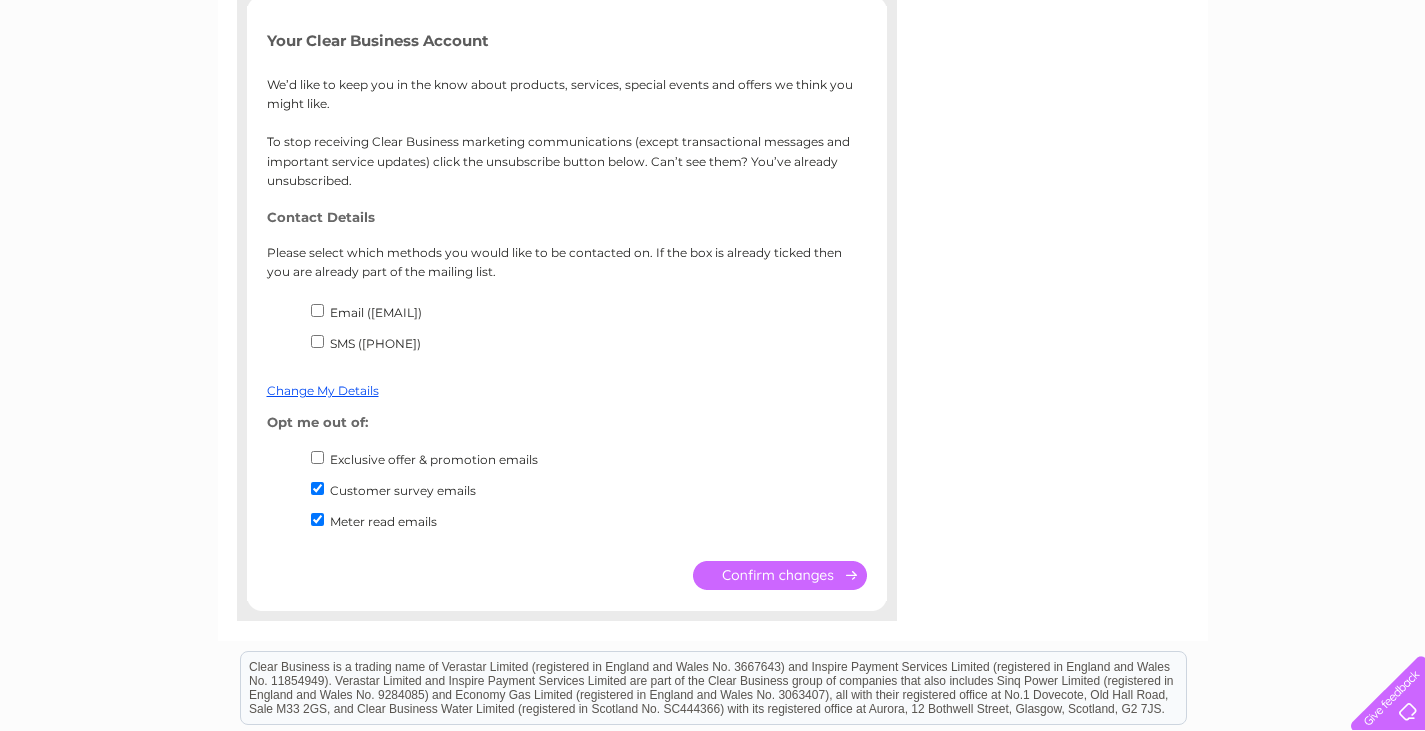 click on "Customer survey emails" at bounding box center [587, 494] 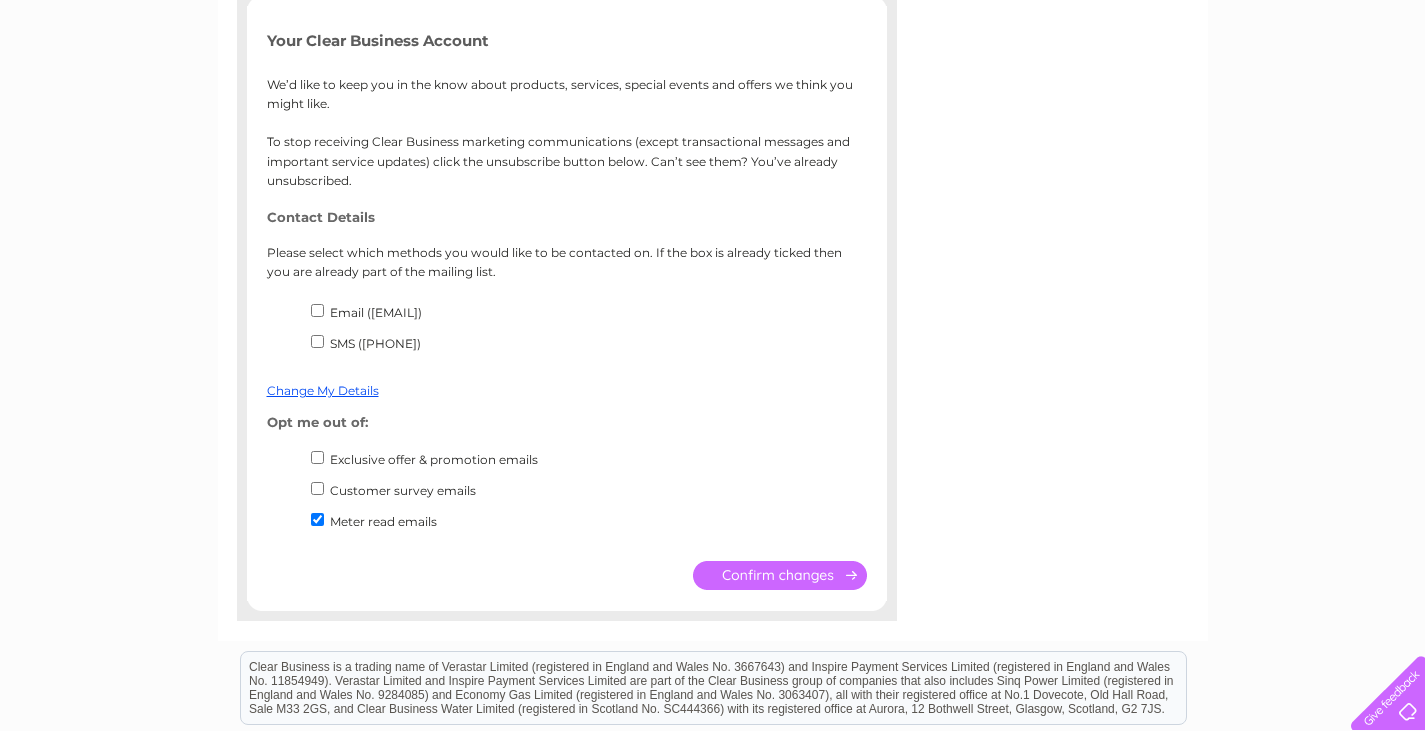 click on "Meter read emails" at bounding box center (317, 519) 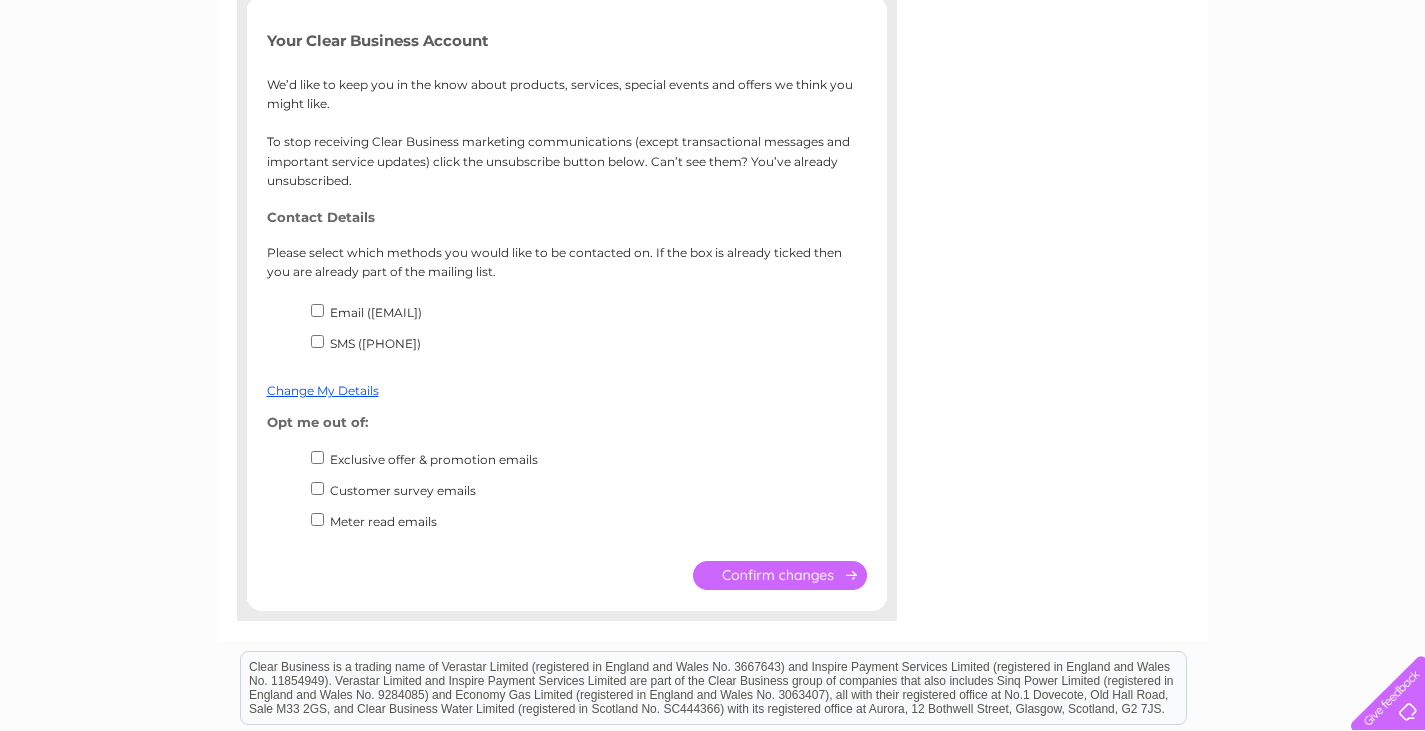 click on "Meter read emails" at bounding box center [317, 519] 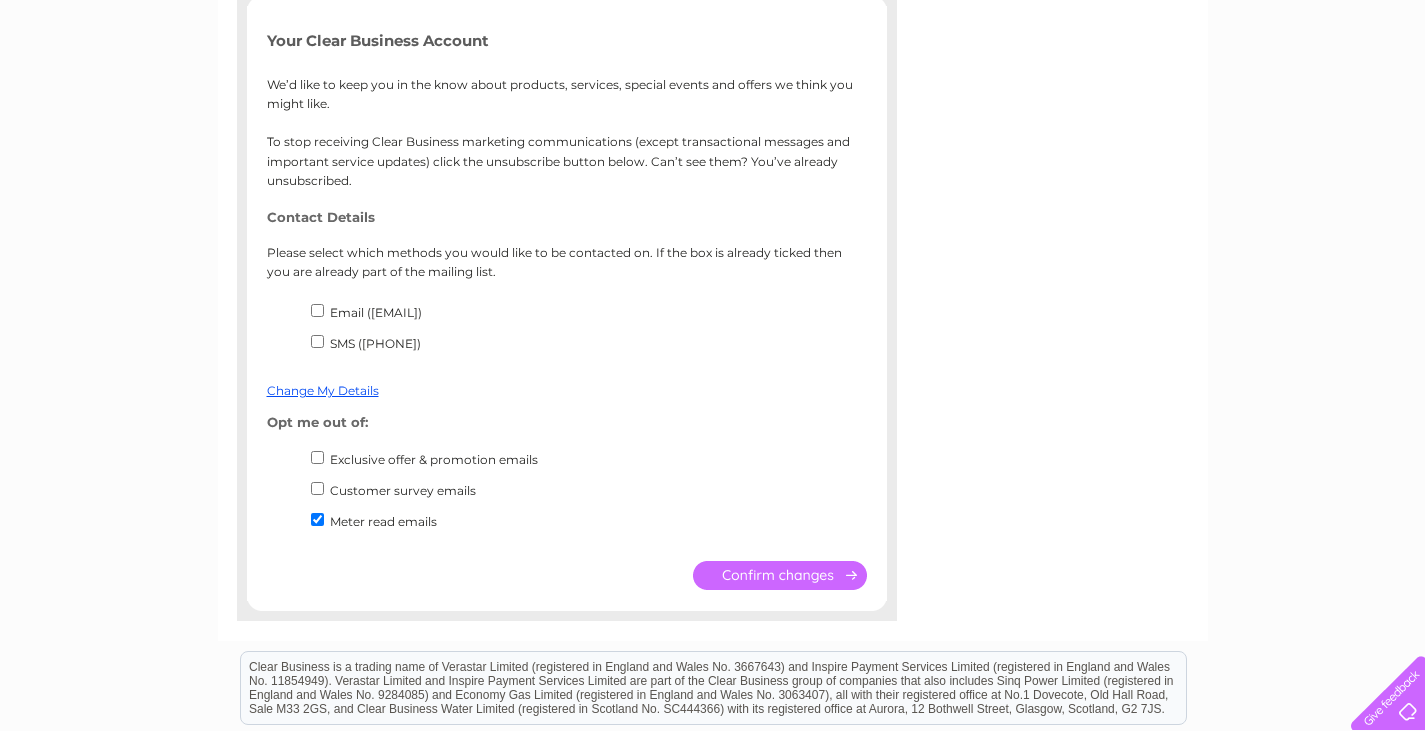 click on "Customer survey emails" at bounding box center (317, 488) 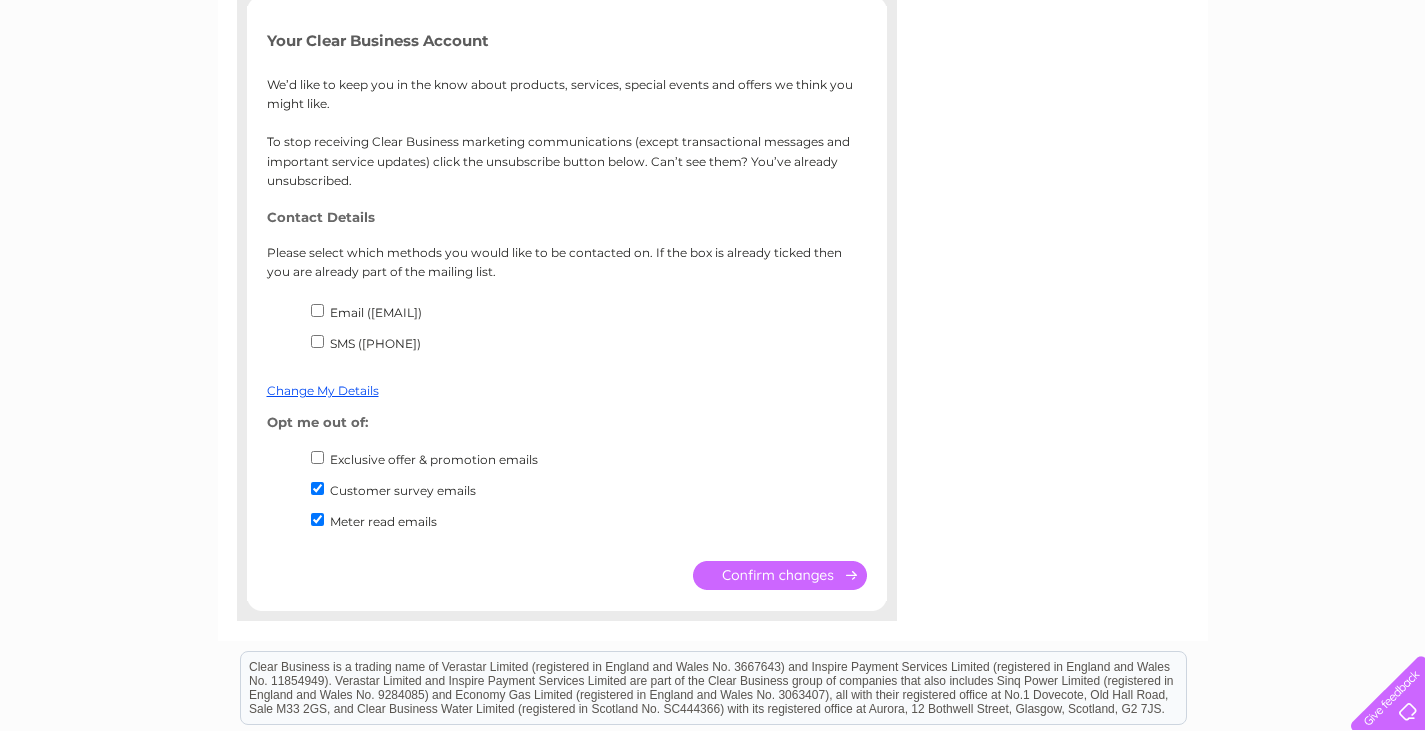 click on "Exclusive offer & promotion emails" at bounding box center (317, 457) 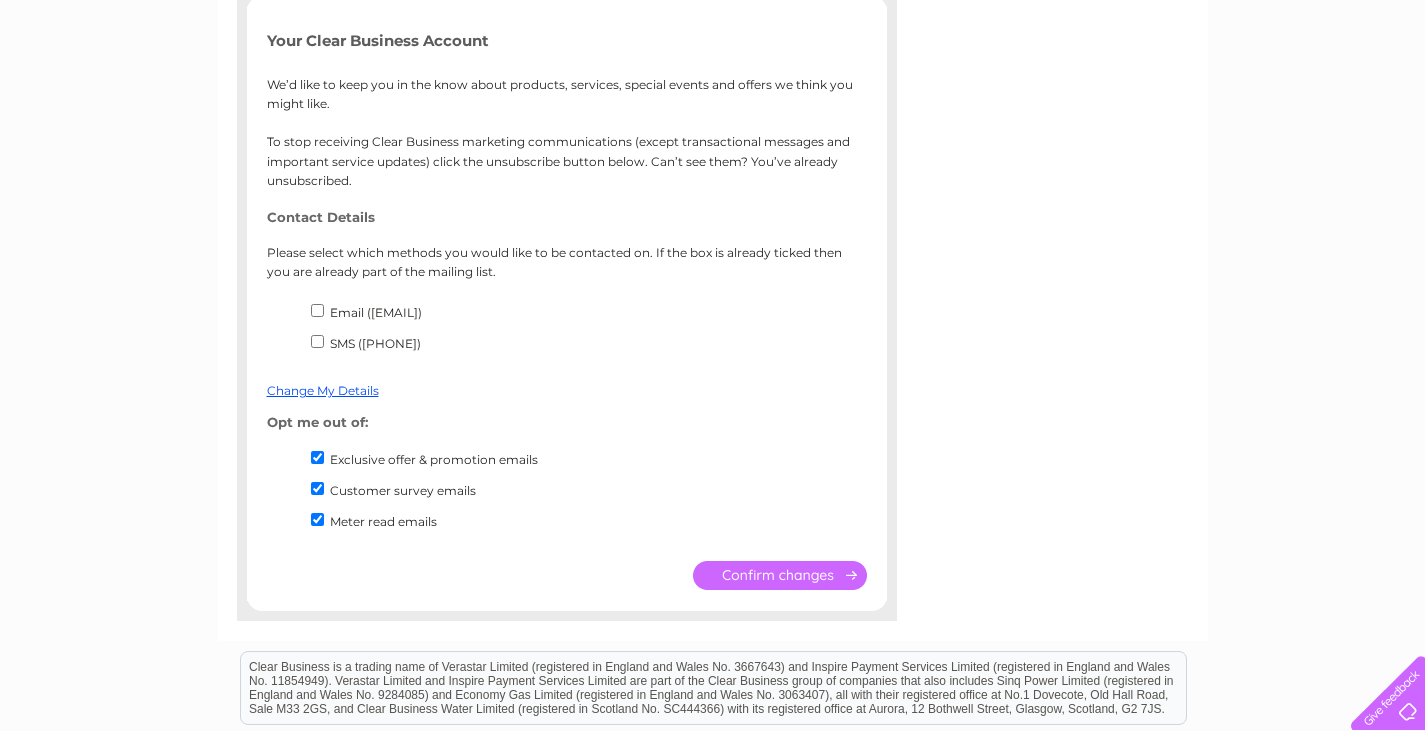 click at bounding box center [780, 575] 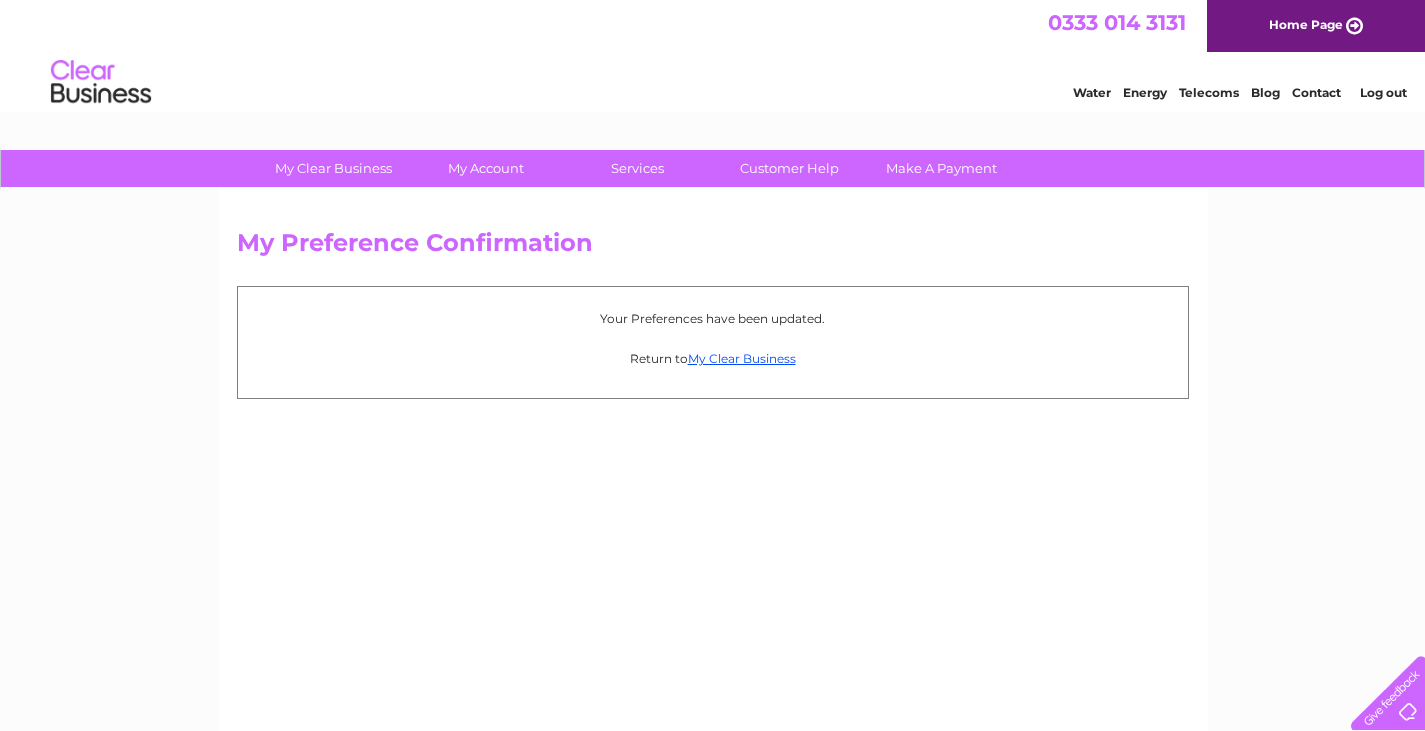 scroll, scrollTop: 0, scrollLeft: 0, axis: both 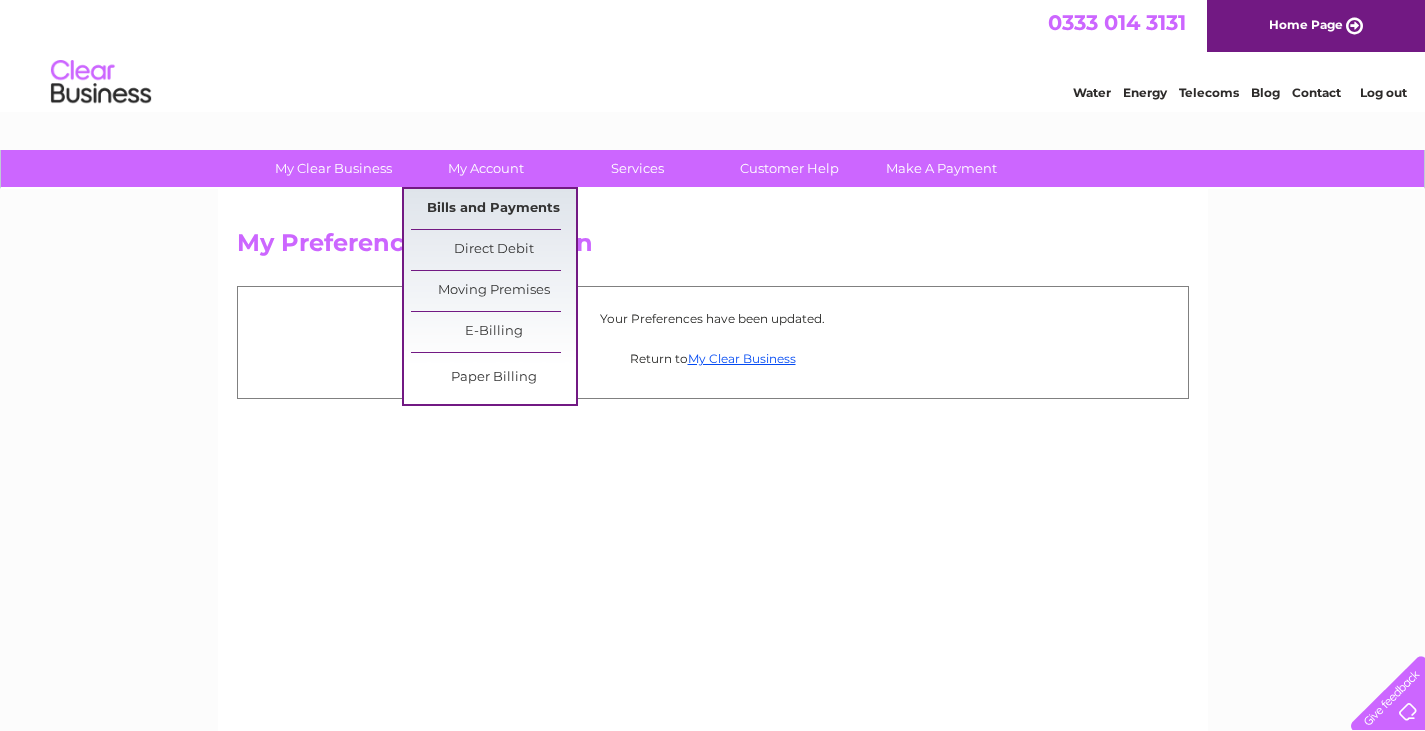click on "Bills and Payments" at bounding box center [493, 209] 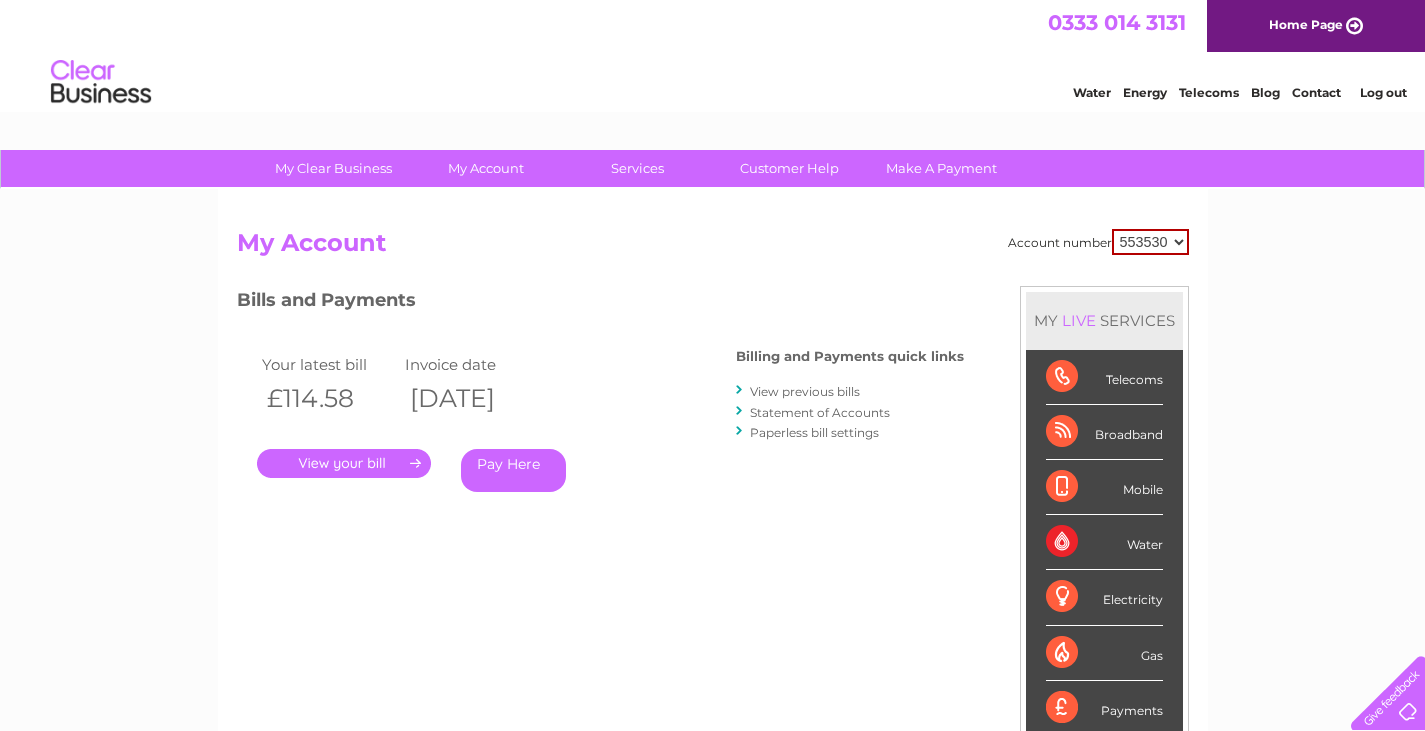 scroll, scrollTop: 0, scrollLeft: 0, axis: both 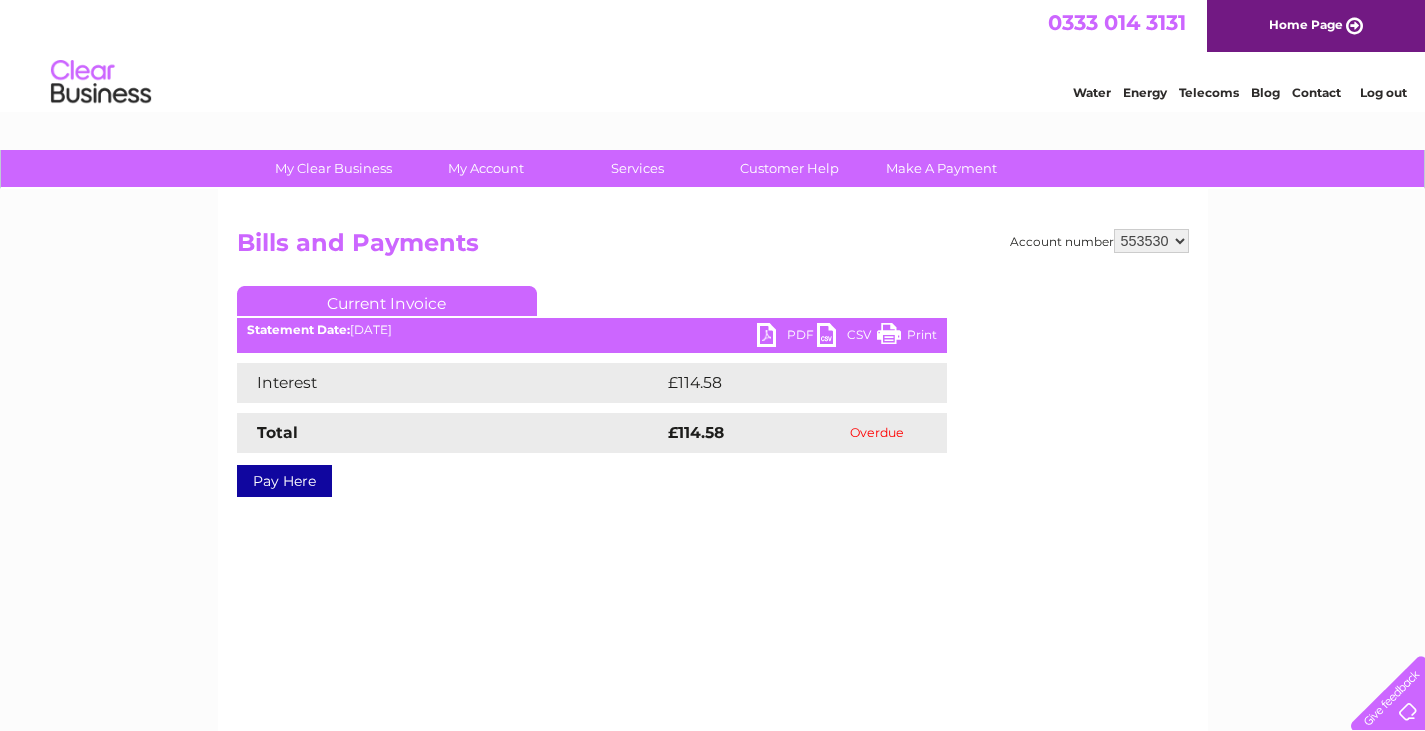 click on "PDF" at bounding box center (787, 337) 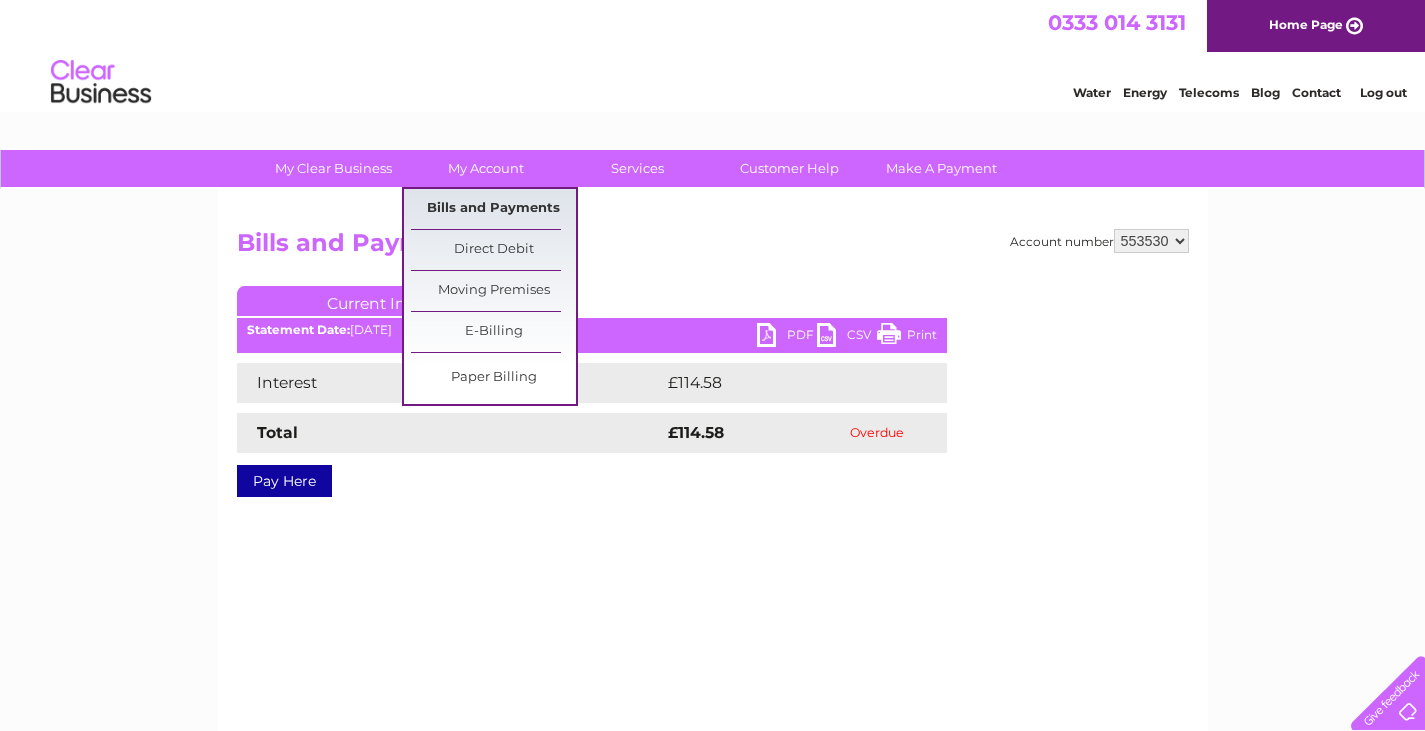 click on "Bills and Payments" at bounding box center [493, 209] 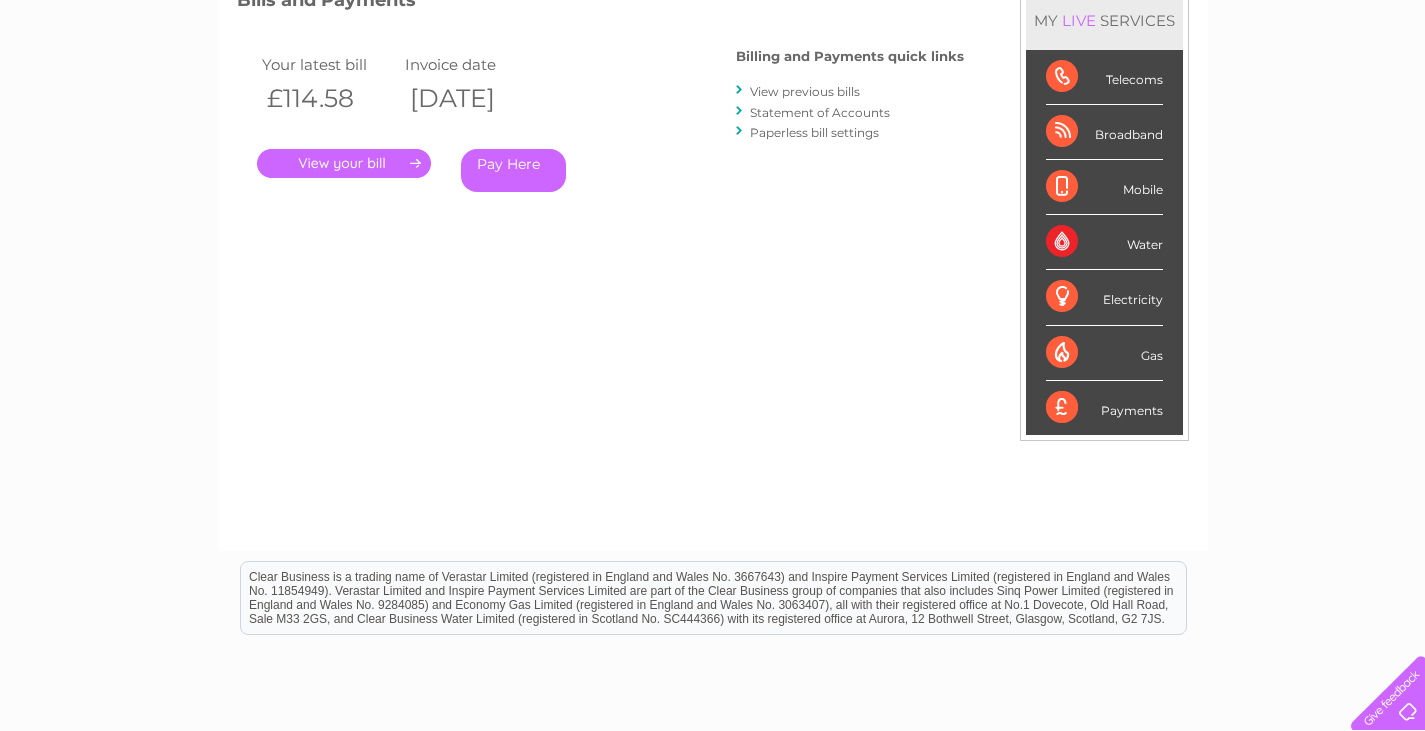 scroll, scrollTop: 200, scrollLeft: 0, axis: vertical 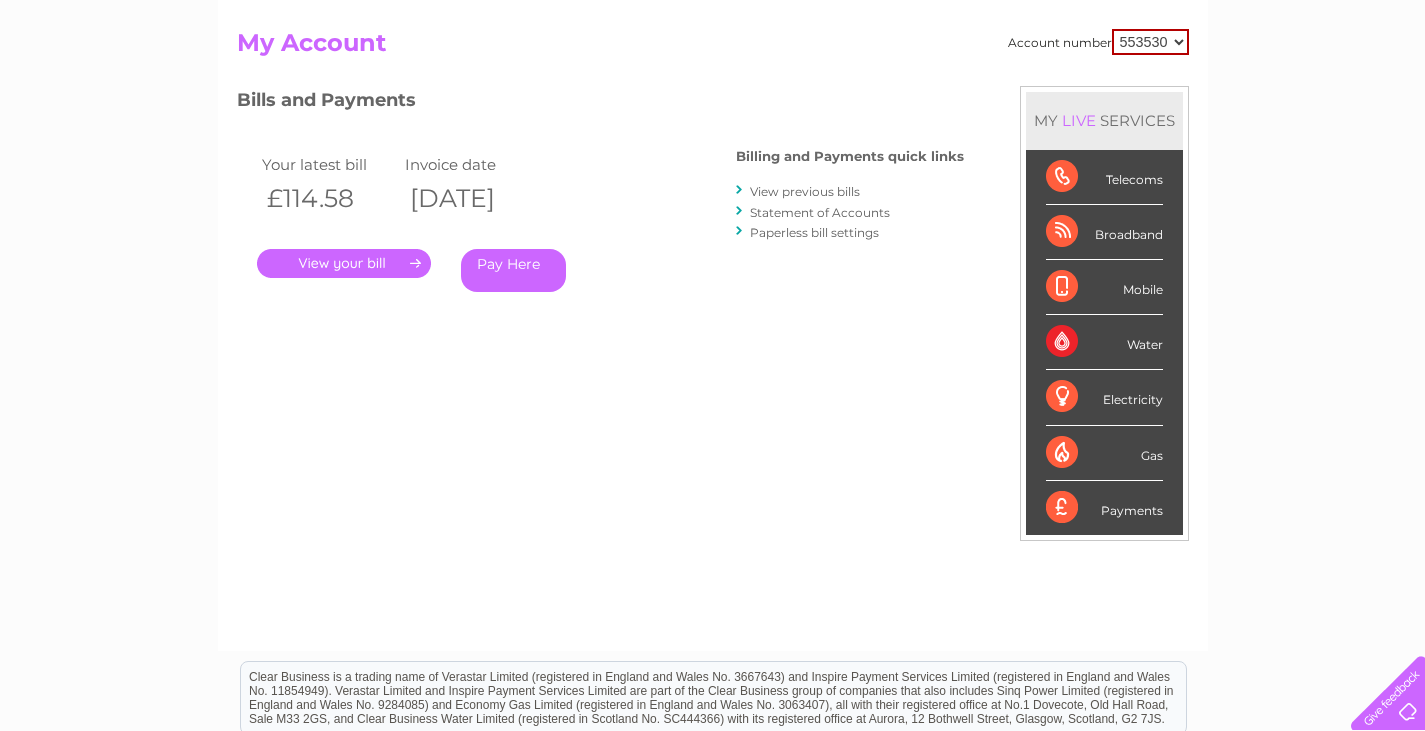 click on "View previous bills" at bounding box center (805, 191) 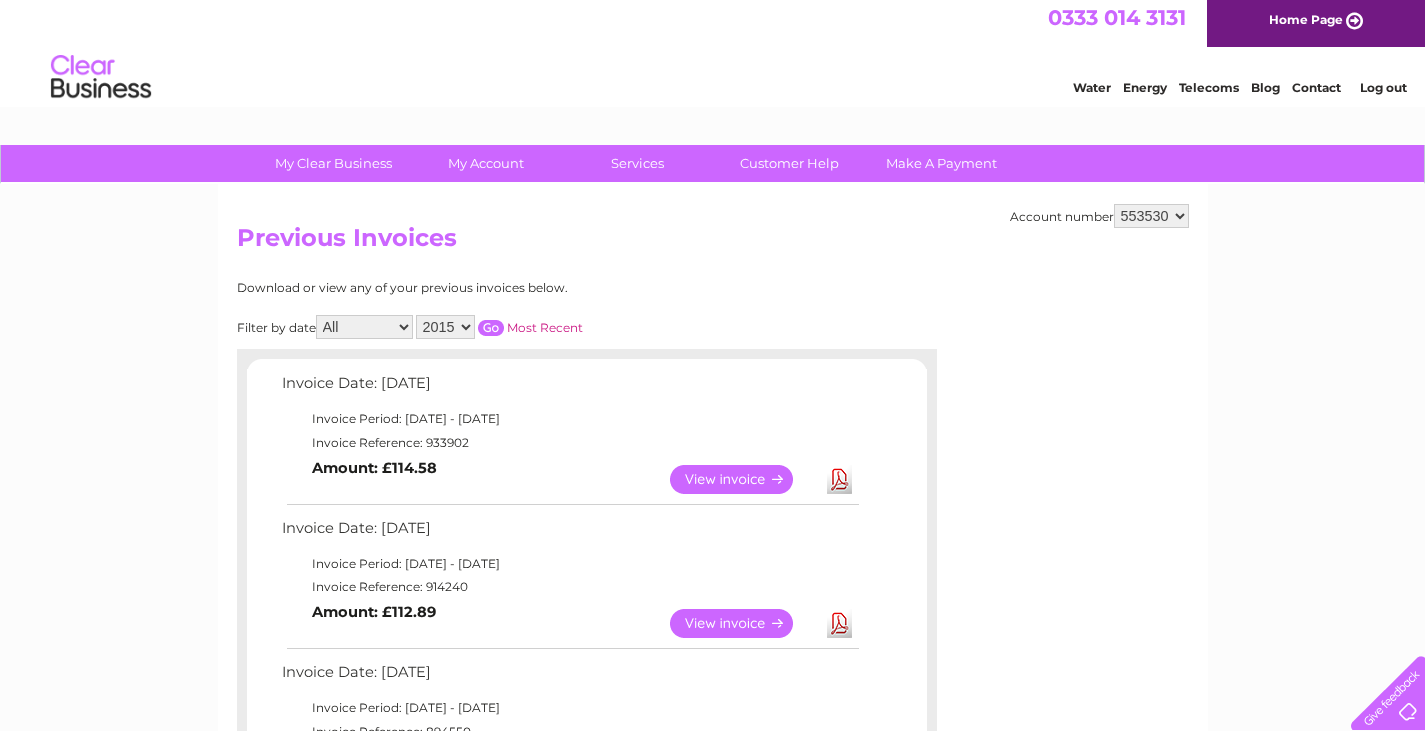 scroll, scrollTop: 0, scrollLeft: 0, axis: both 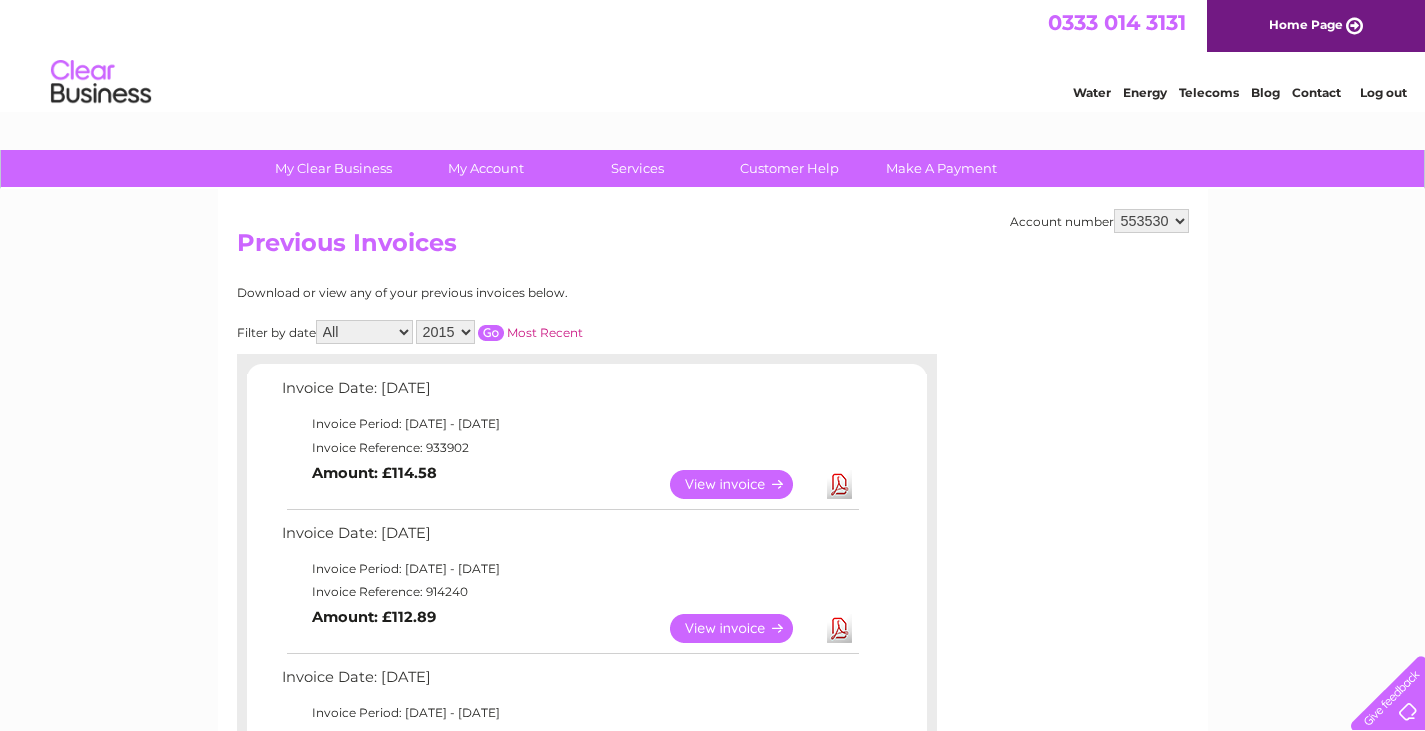 click on "2015
2014" at bounding box center (445, 332) 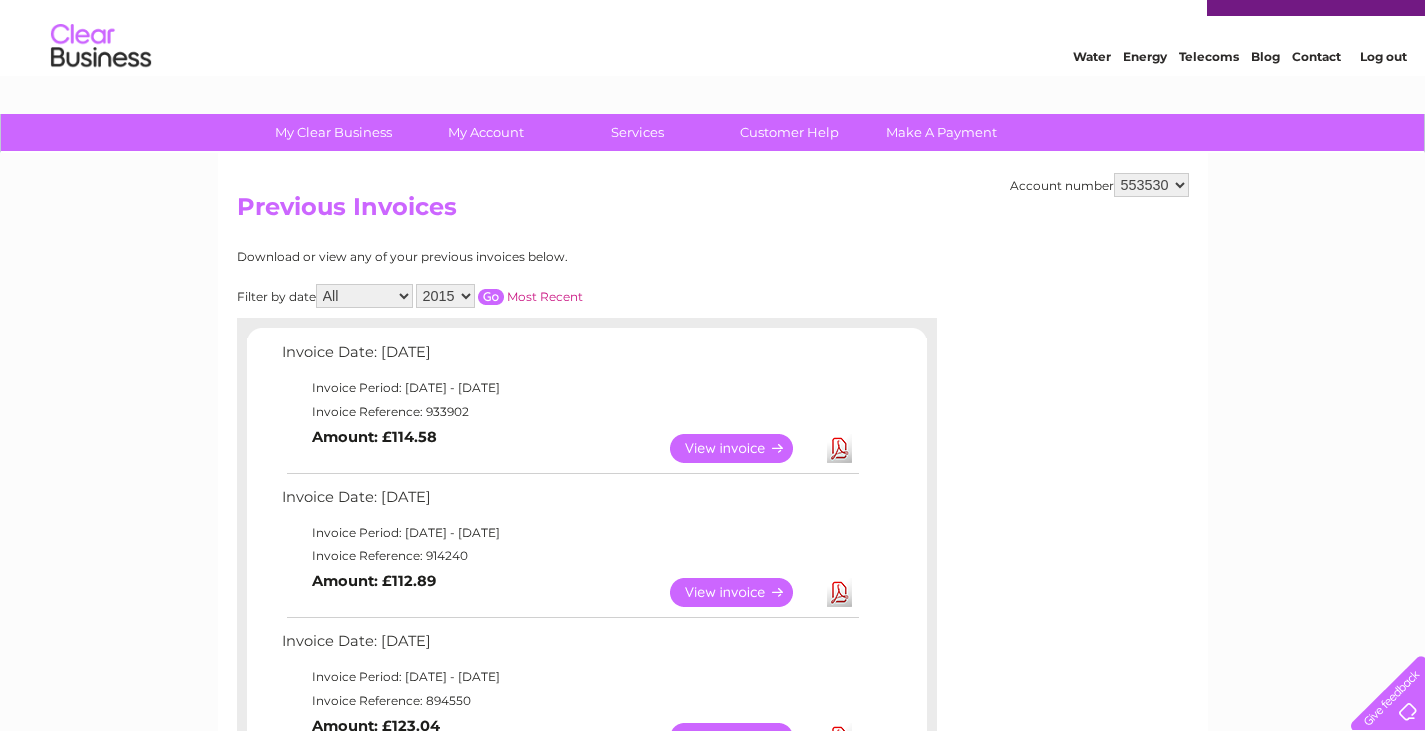 scroll, scrollTop: 100, scrollLeft: 0, axis: vertical 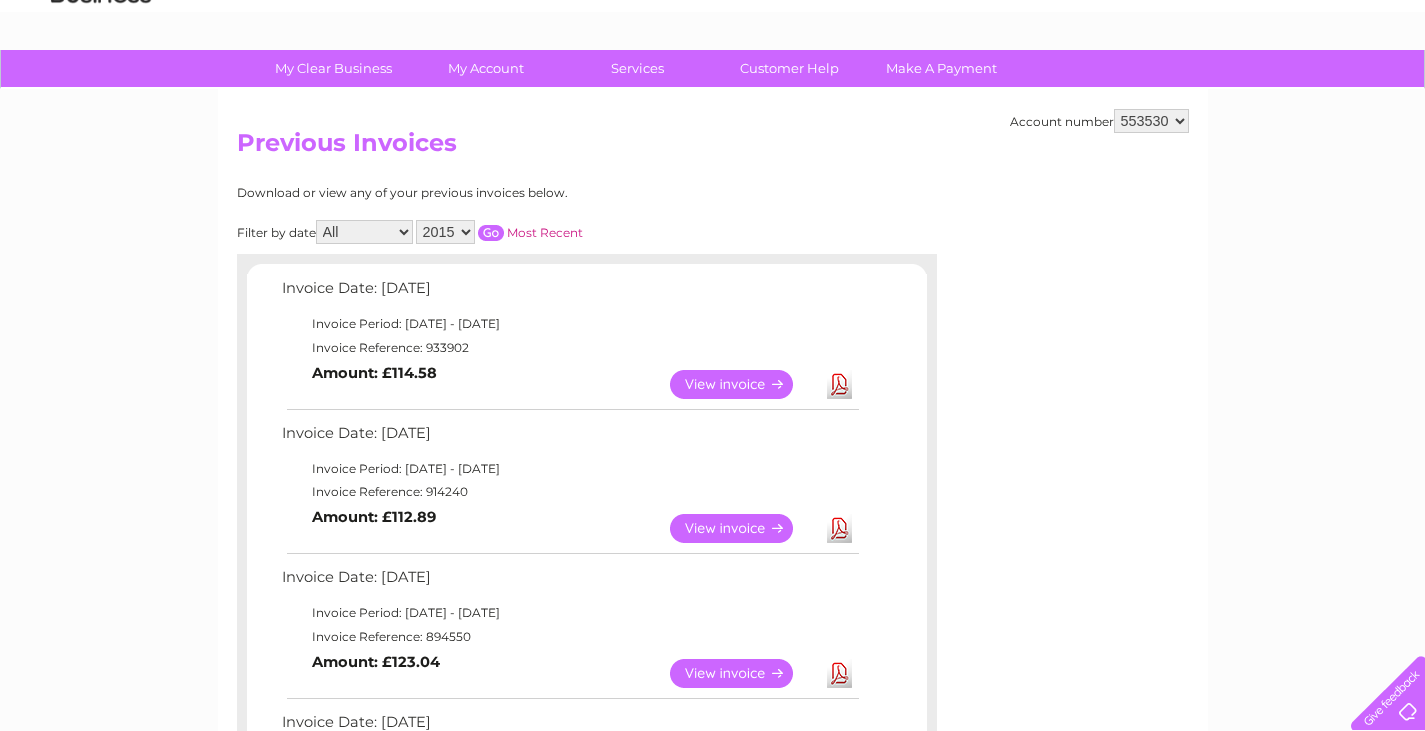 click on "View" at bounding box center (743, 384) 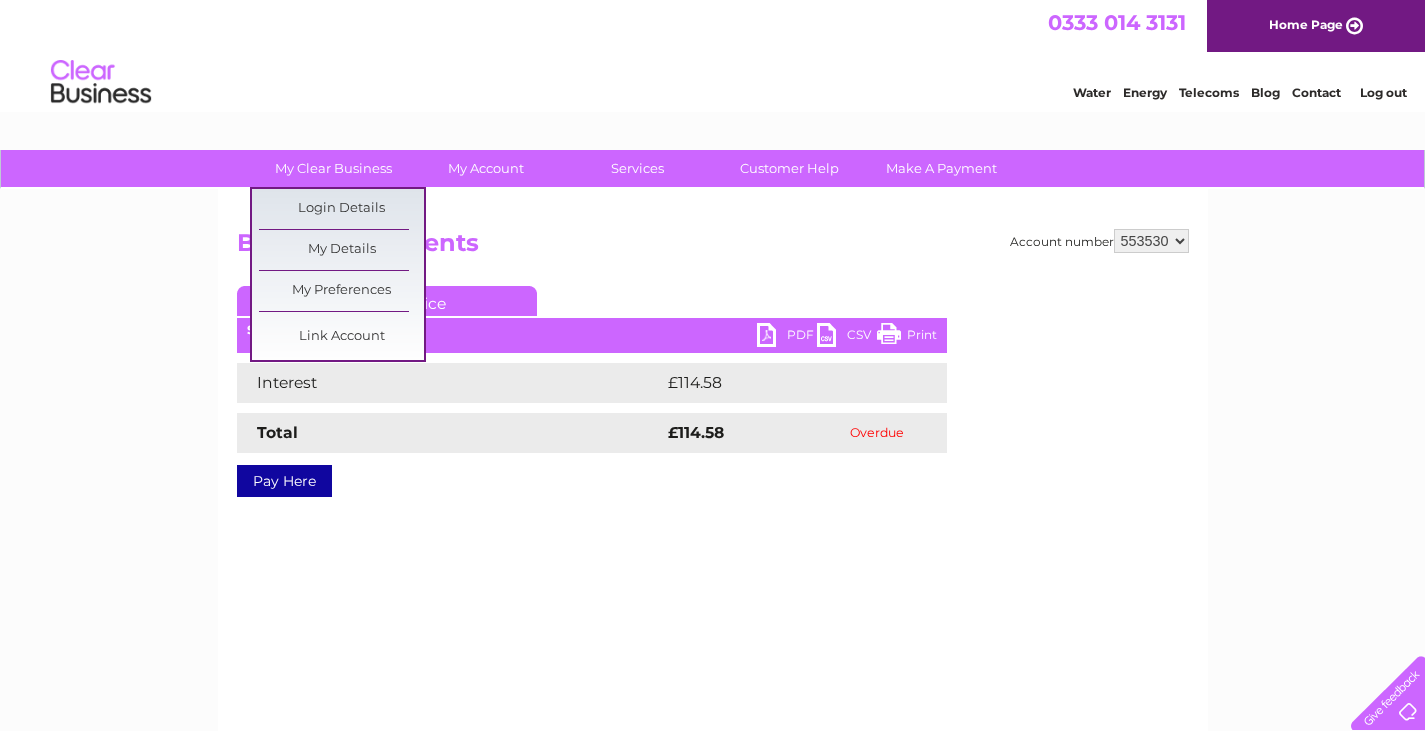 scroll, scrollTop: 0, scrollLeft: 0, axis: both 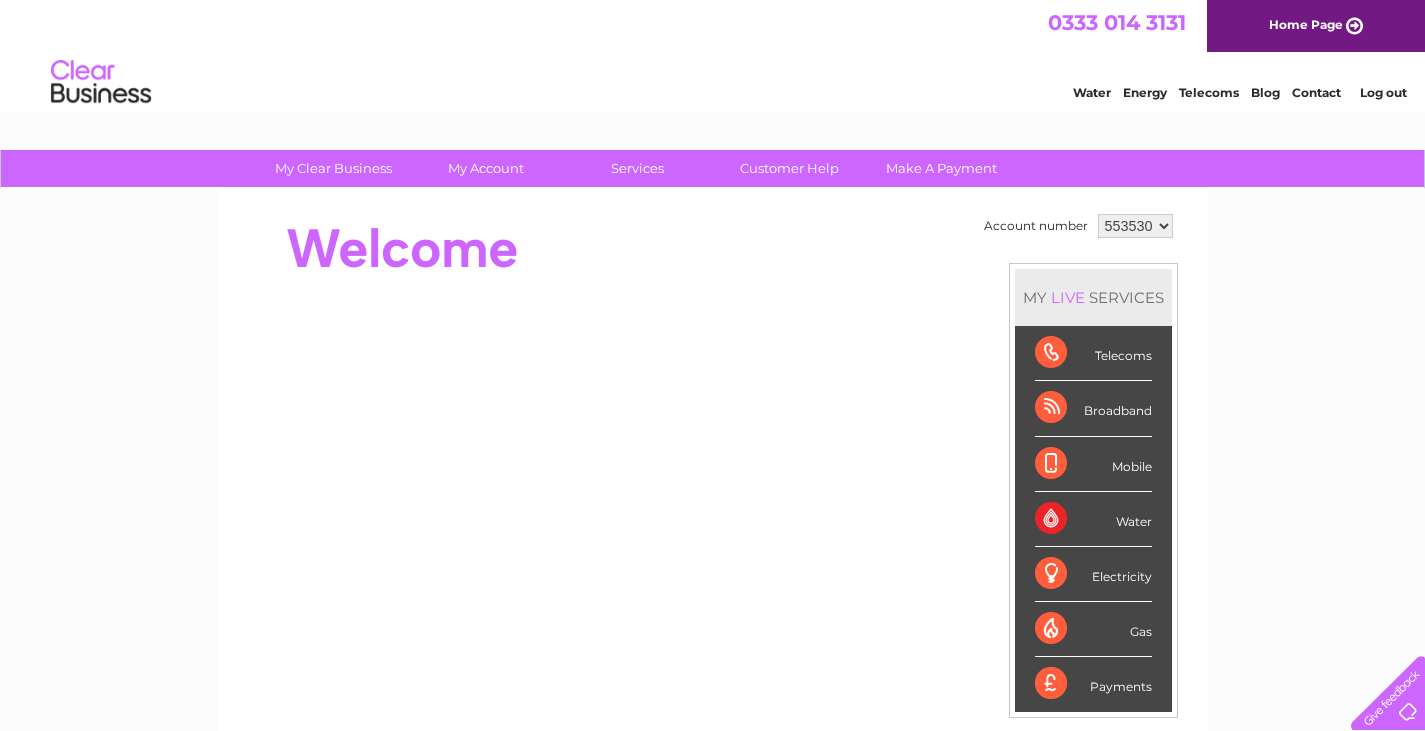 click on "553530" at bounding box center (1135, 226) 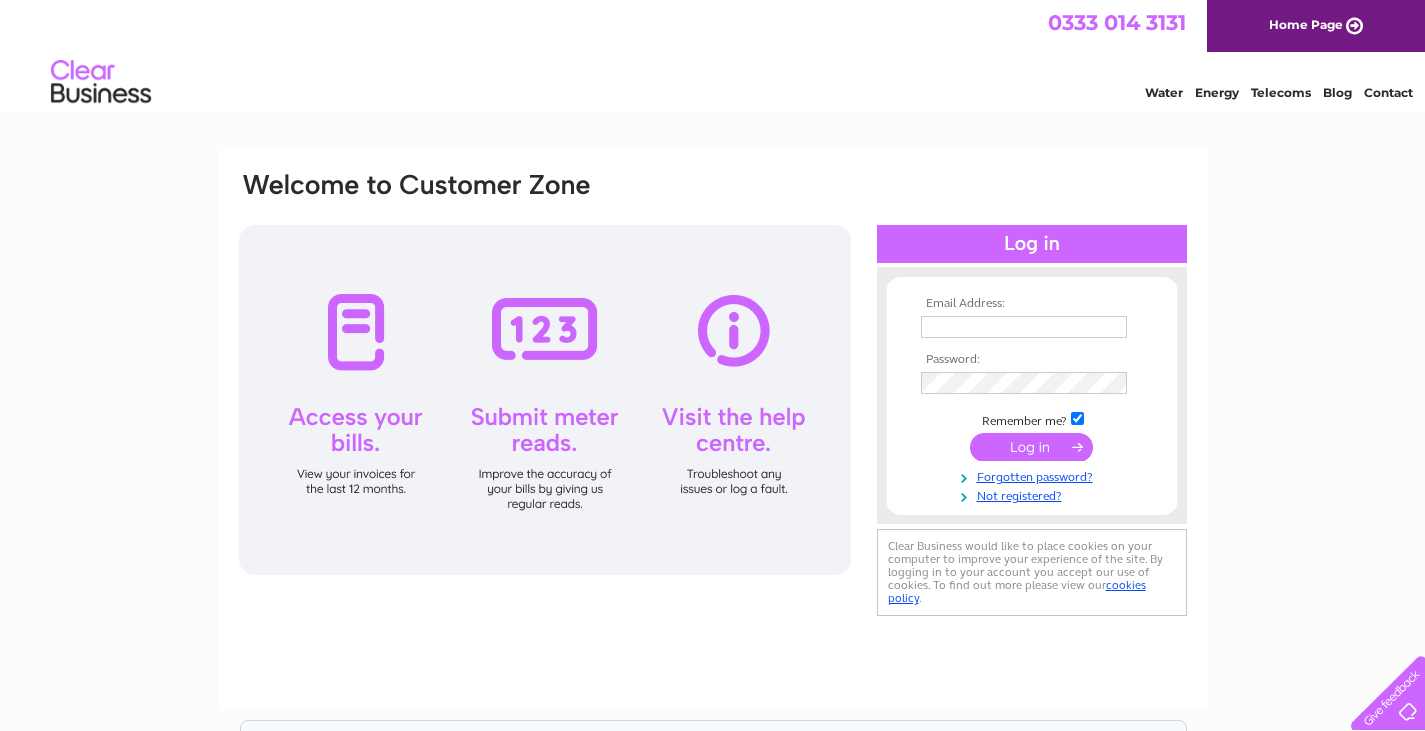 scroll, scrollTop: 0, scrollLeft: 0, axis: both 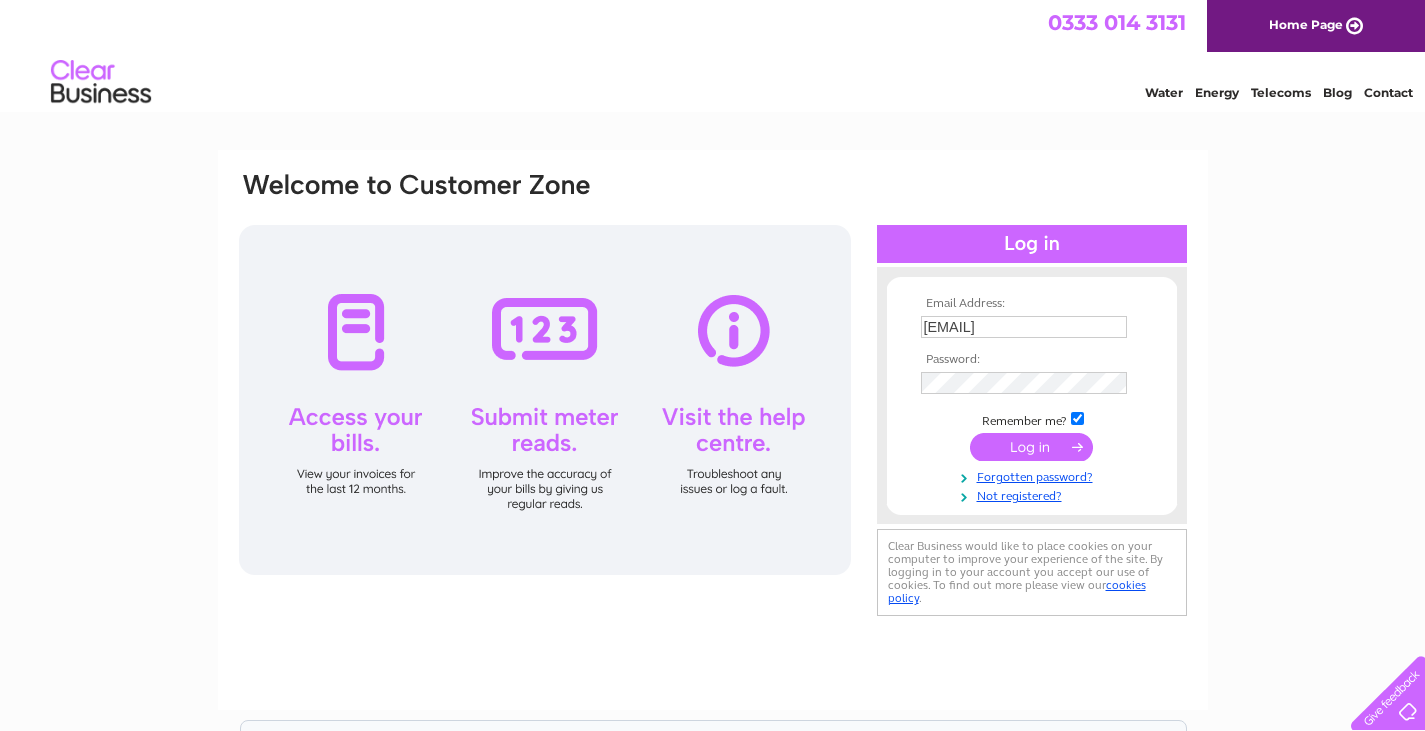 type on "sean@naturawhite.com" 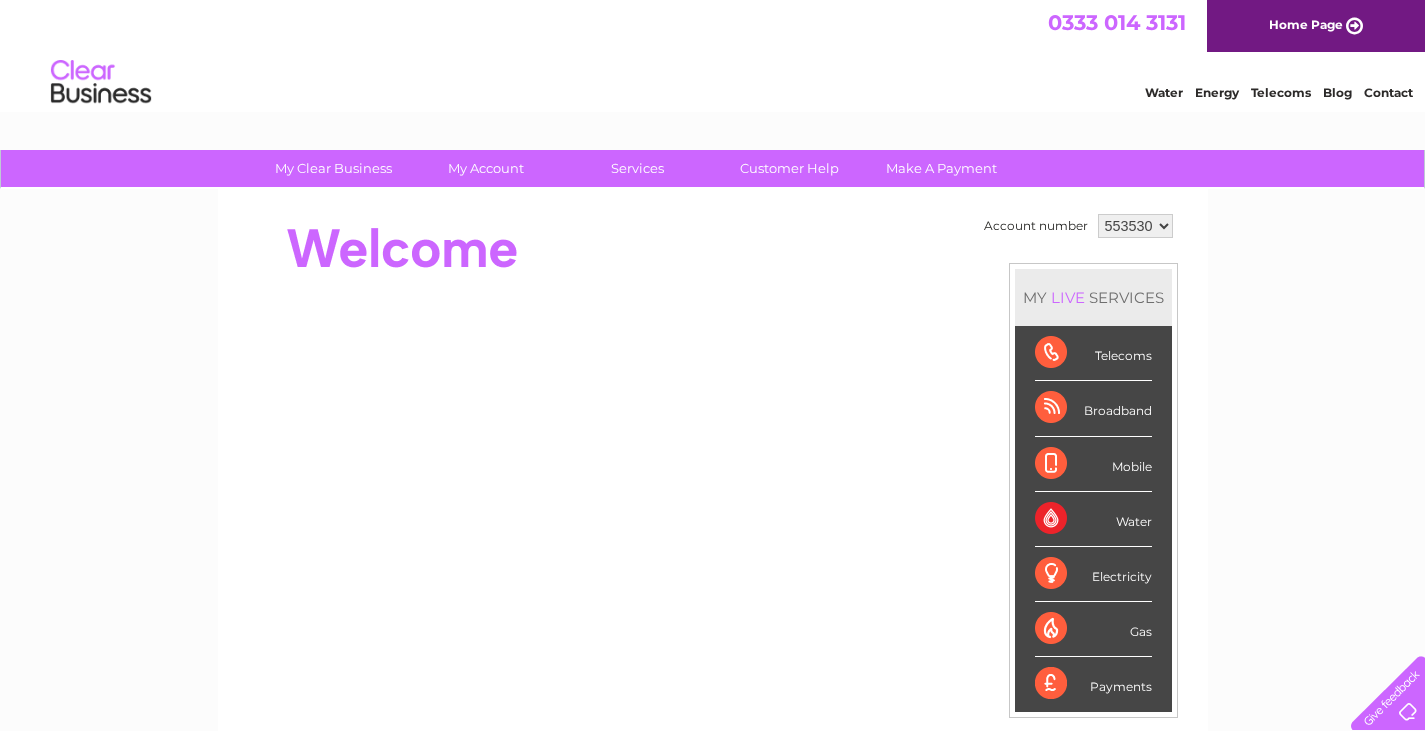 scroll, scrollTop: 0, scrollLeft: 0, axis: both 